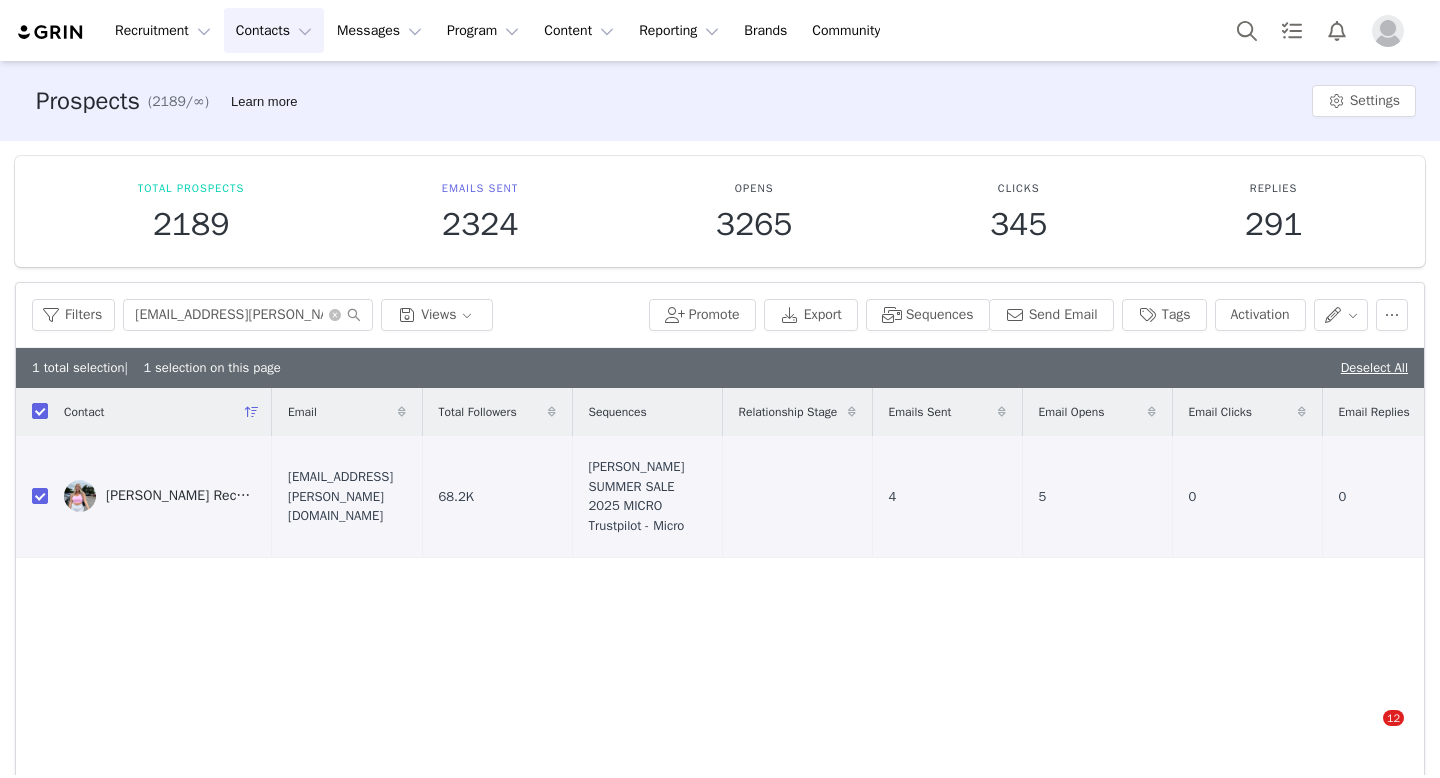 scroll, scrollTop: 0, scrollLeft: 0, axis: both 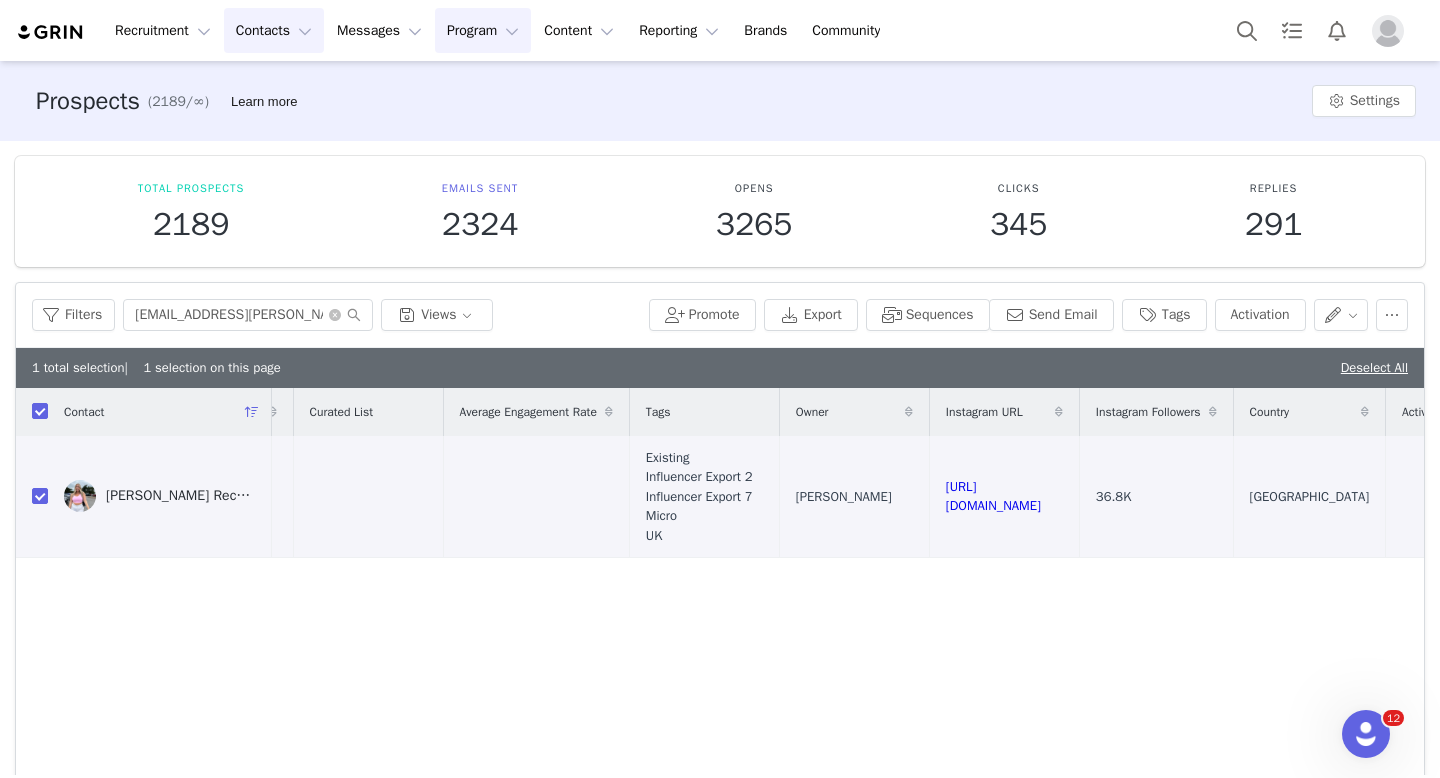click on "Program Program" at bounding box center [483, 30] 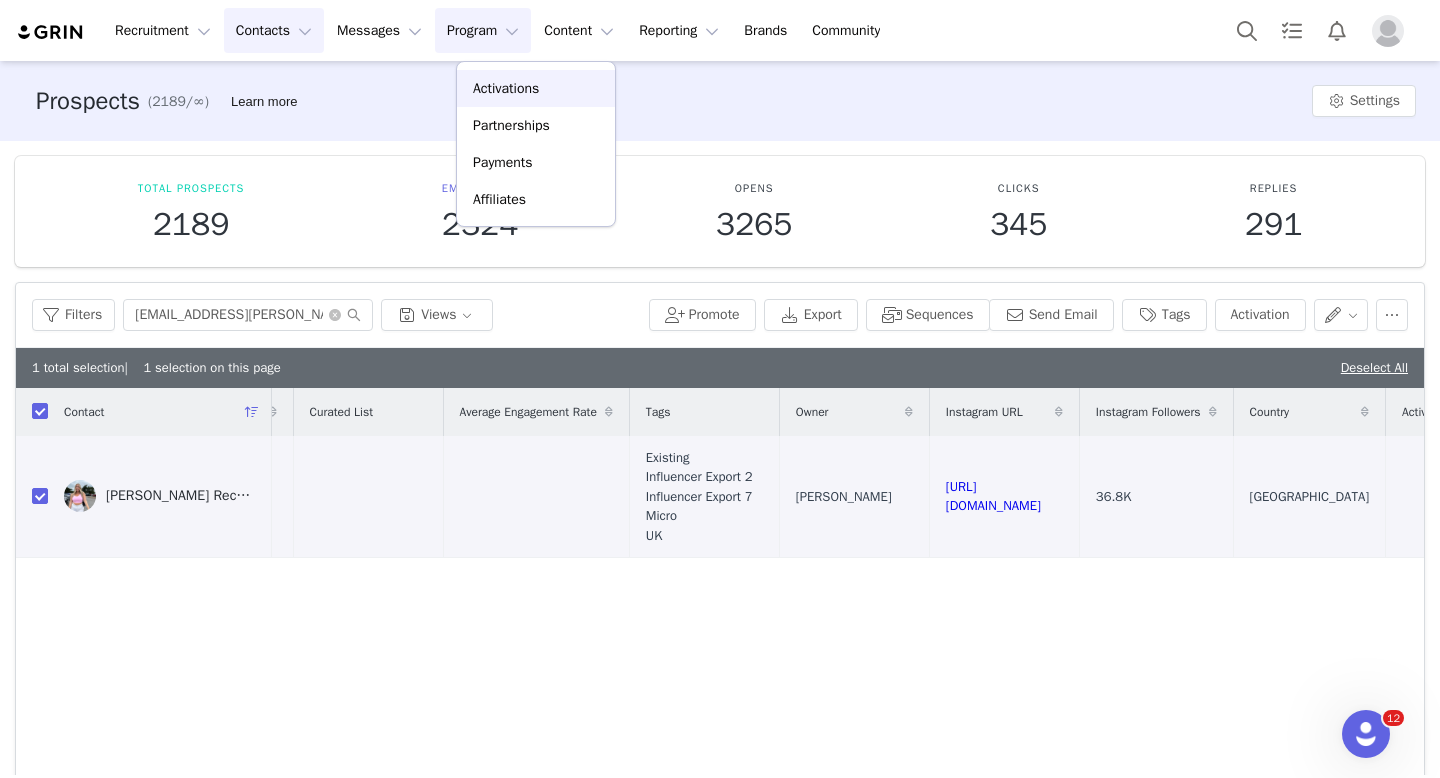 click on "Activations" at bounding box center [506, 88] 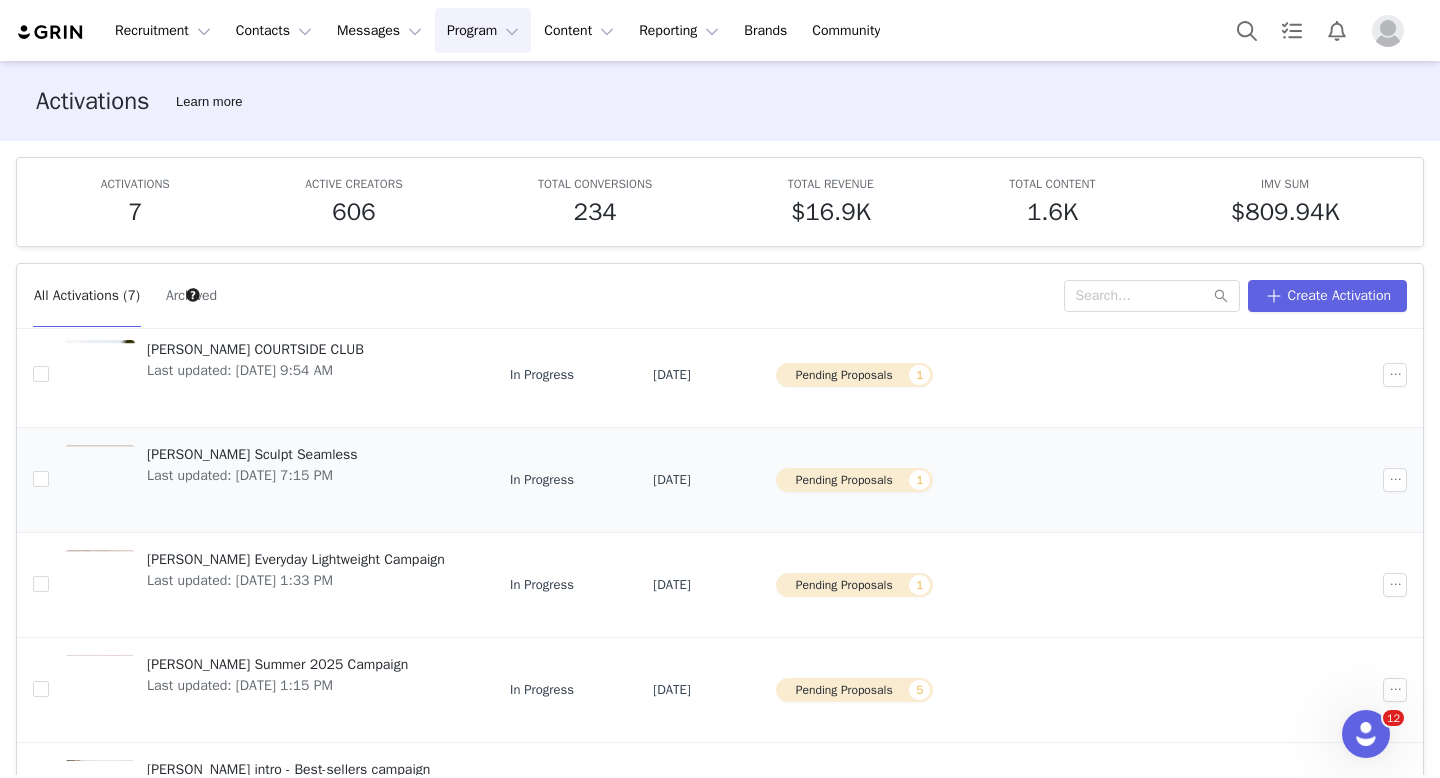 scroll, scrollTop: 305, scrollLeft: 0, axis: vertical 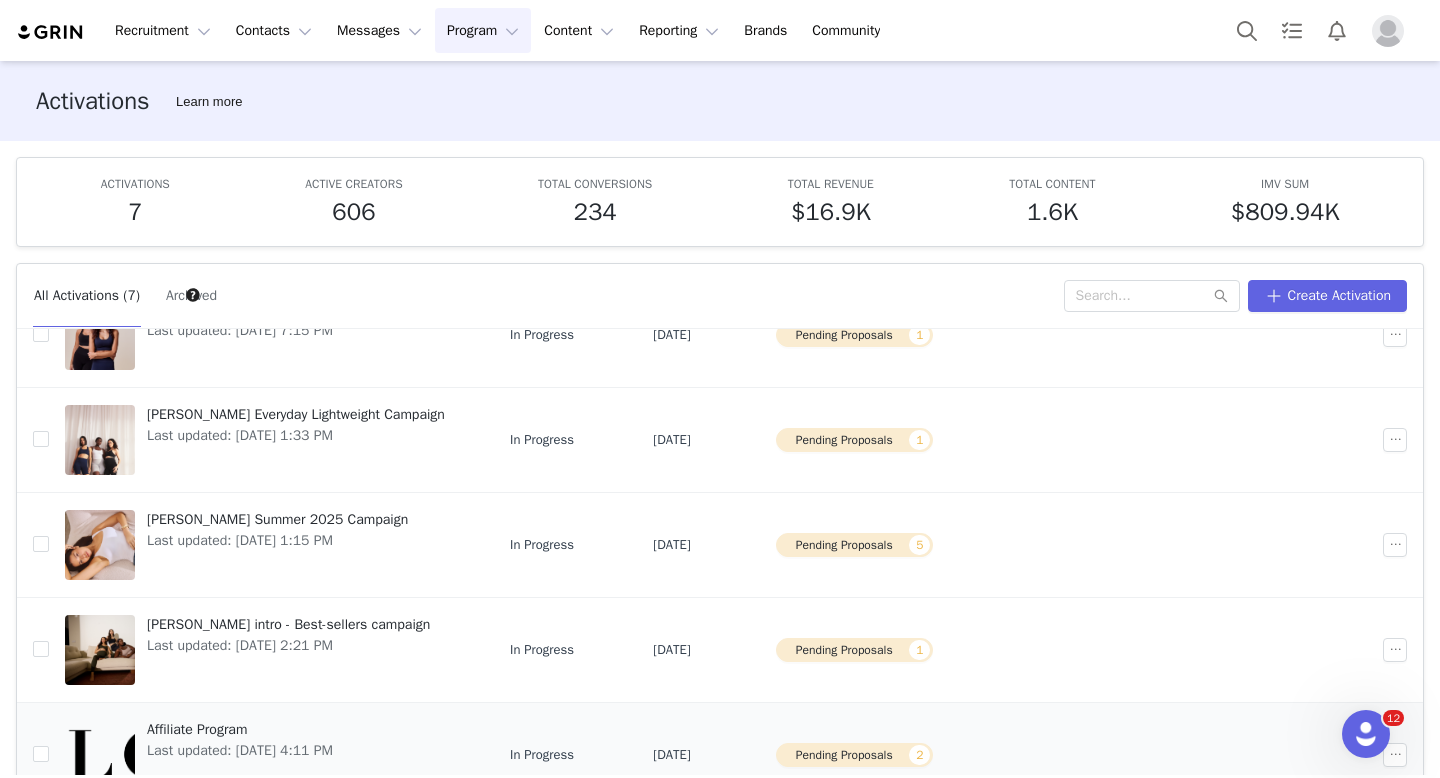 click on "Affiliate Program" at bounding box center (240, 729) 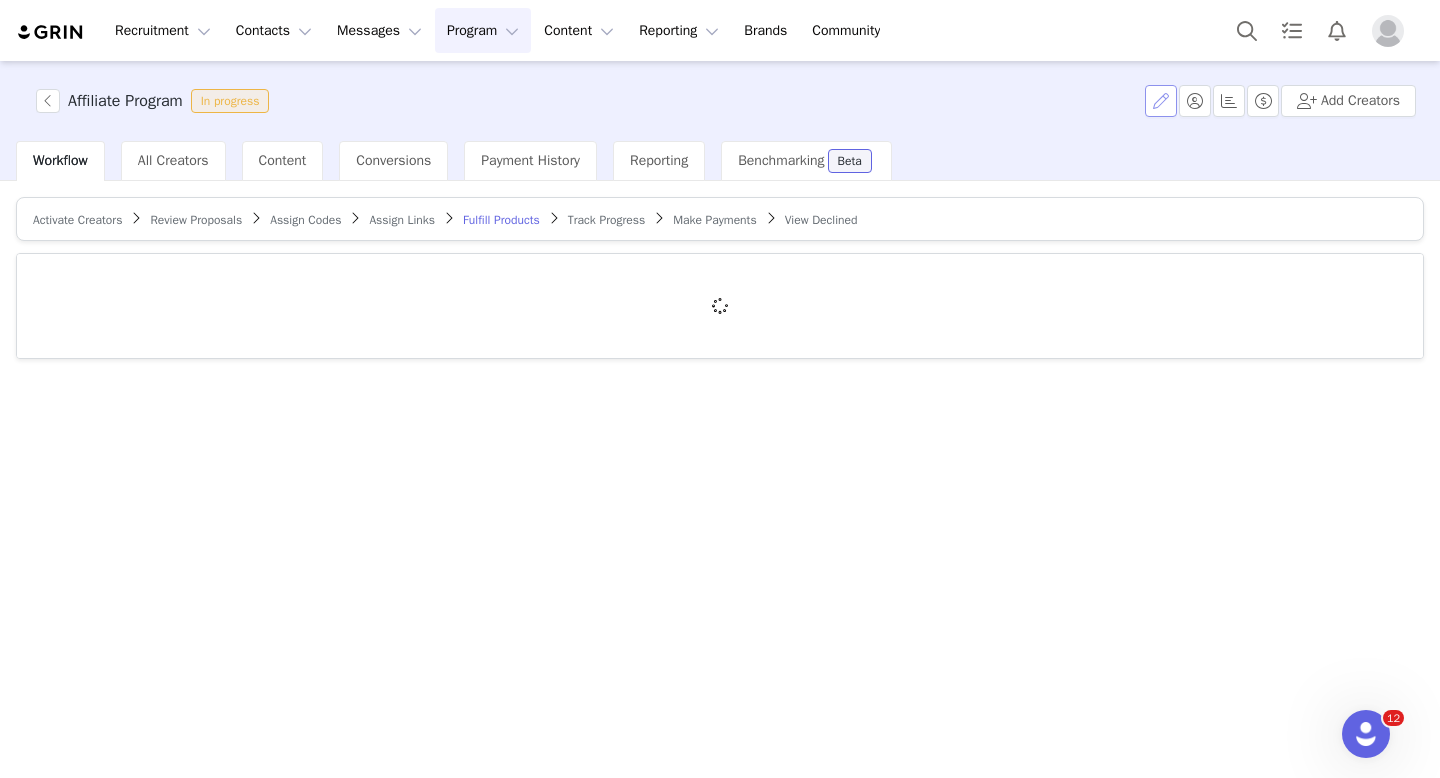 click at bounding box center [1161, 101] 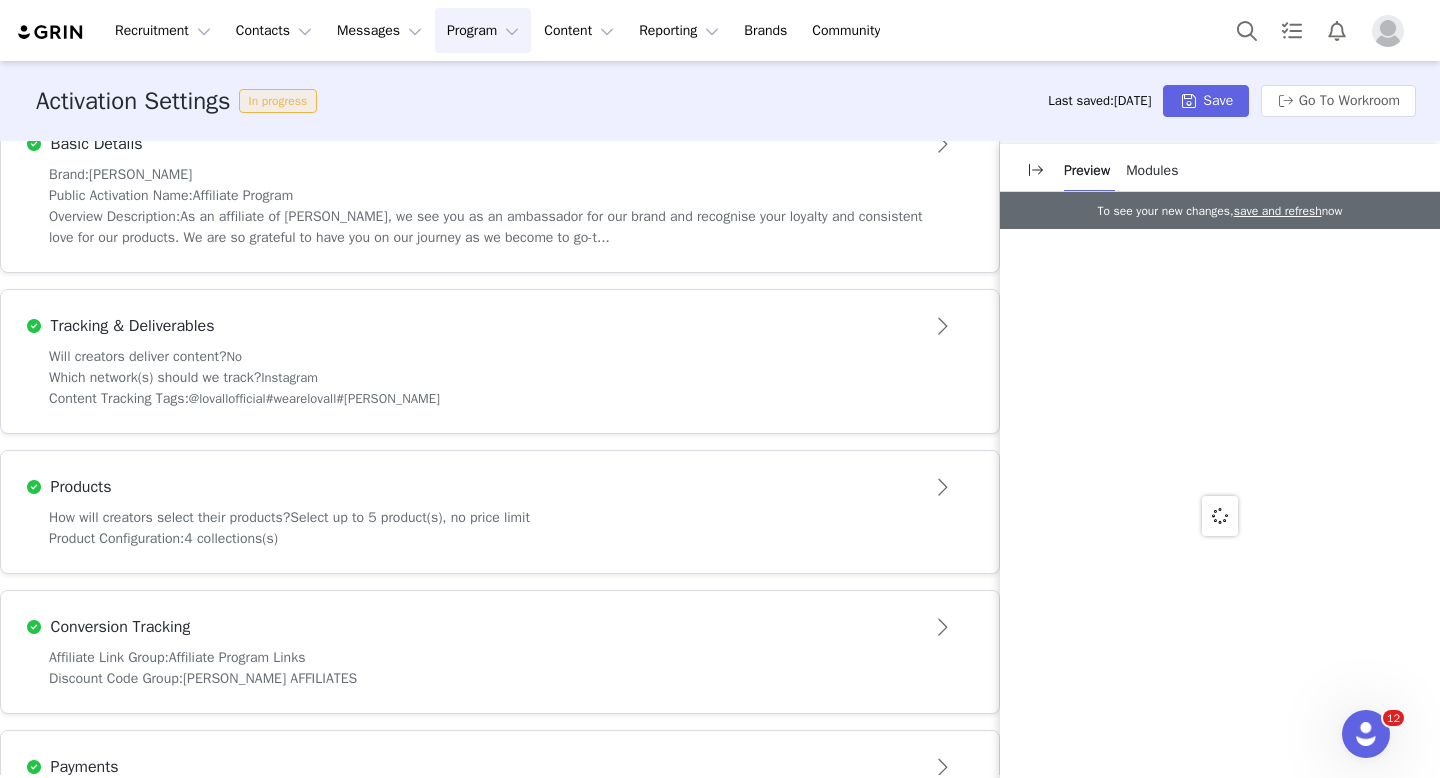 scroll, scrollTop: 612, scrollLeft: 0, axis: vertical 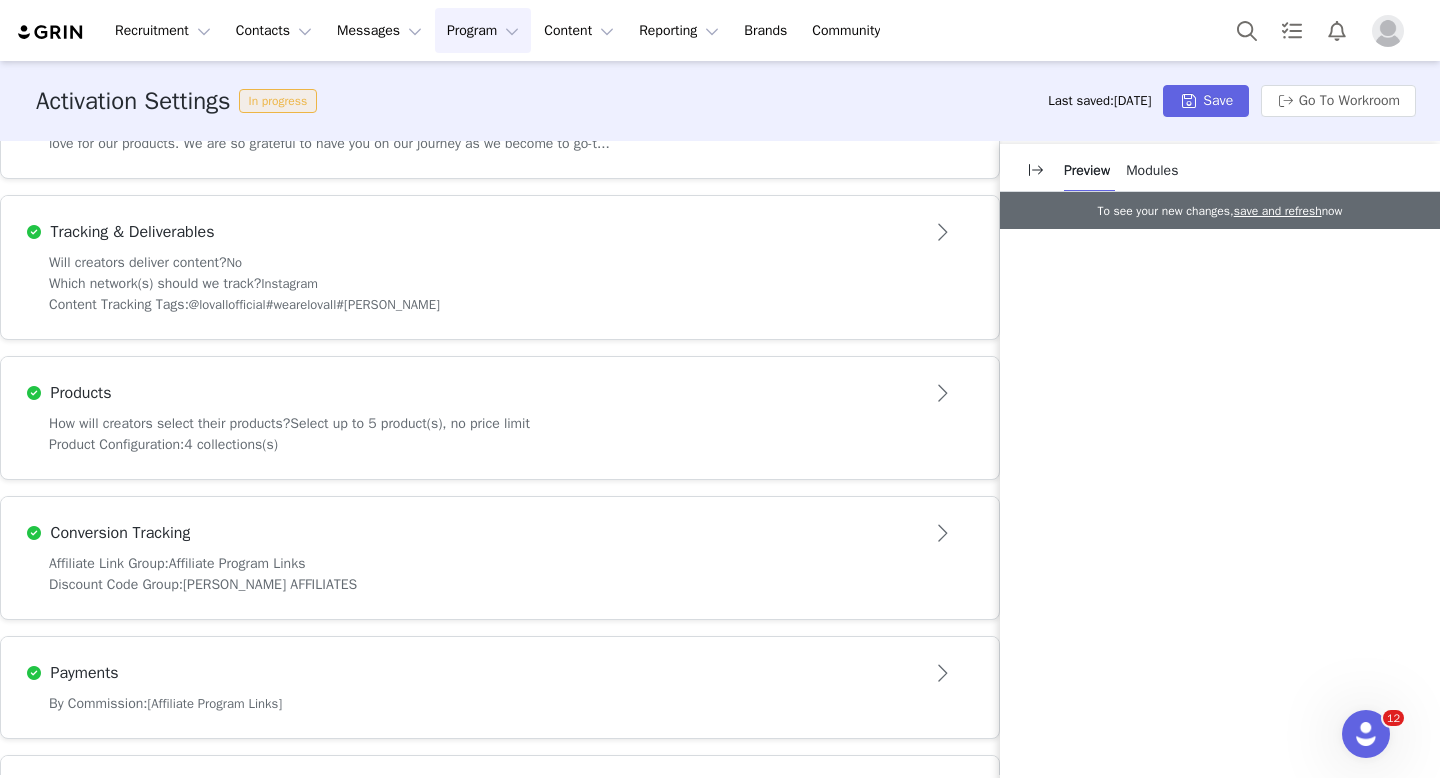 click at bounding box center (1366, 734) 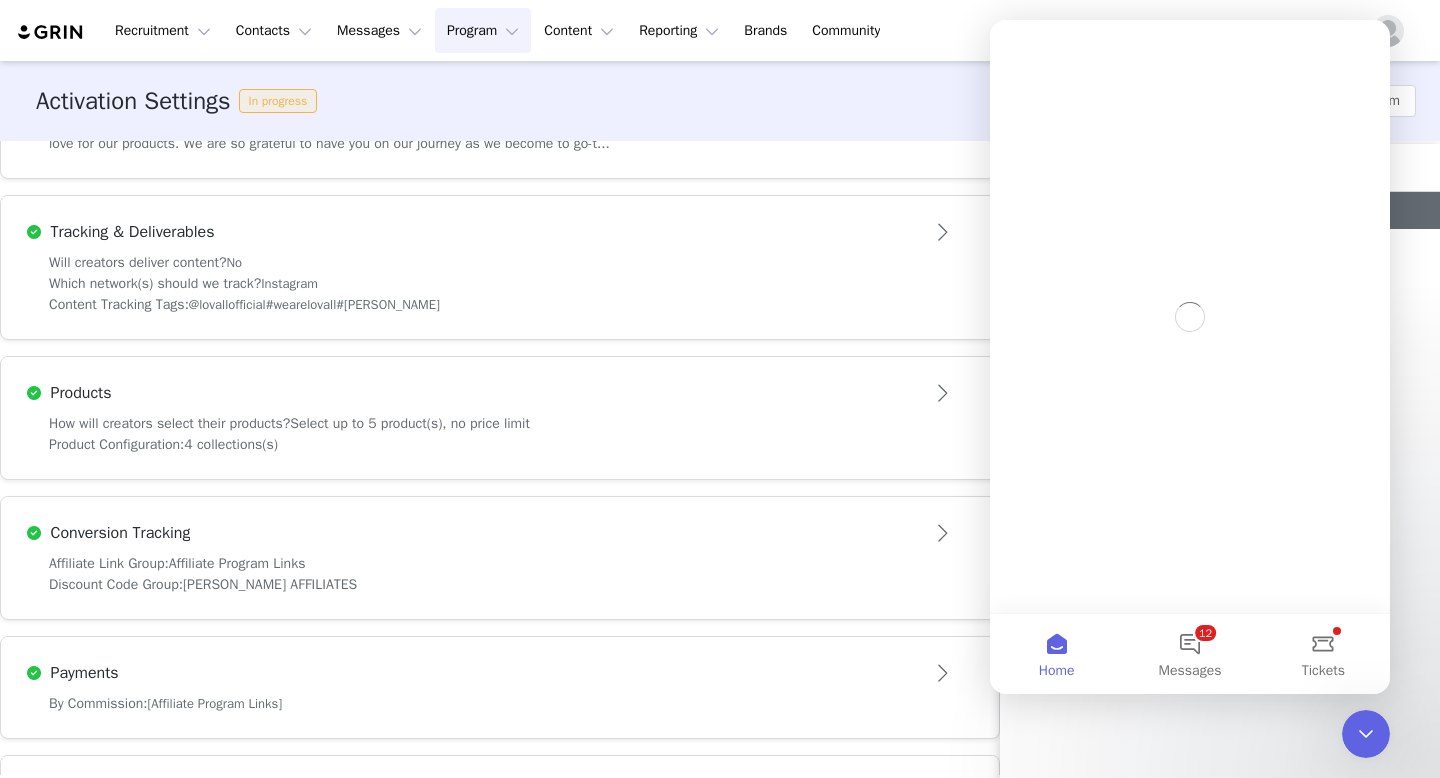 scroll, scrollTop: 0, scrollLeft: 0, axis: both 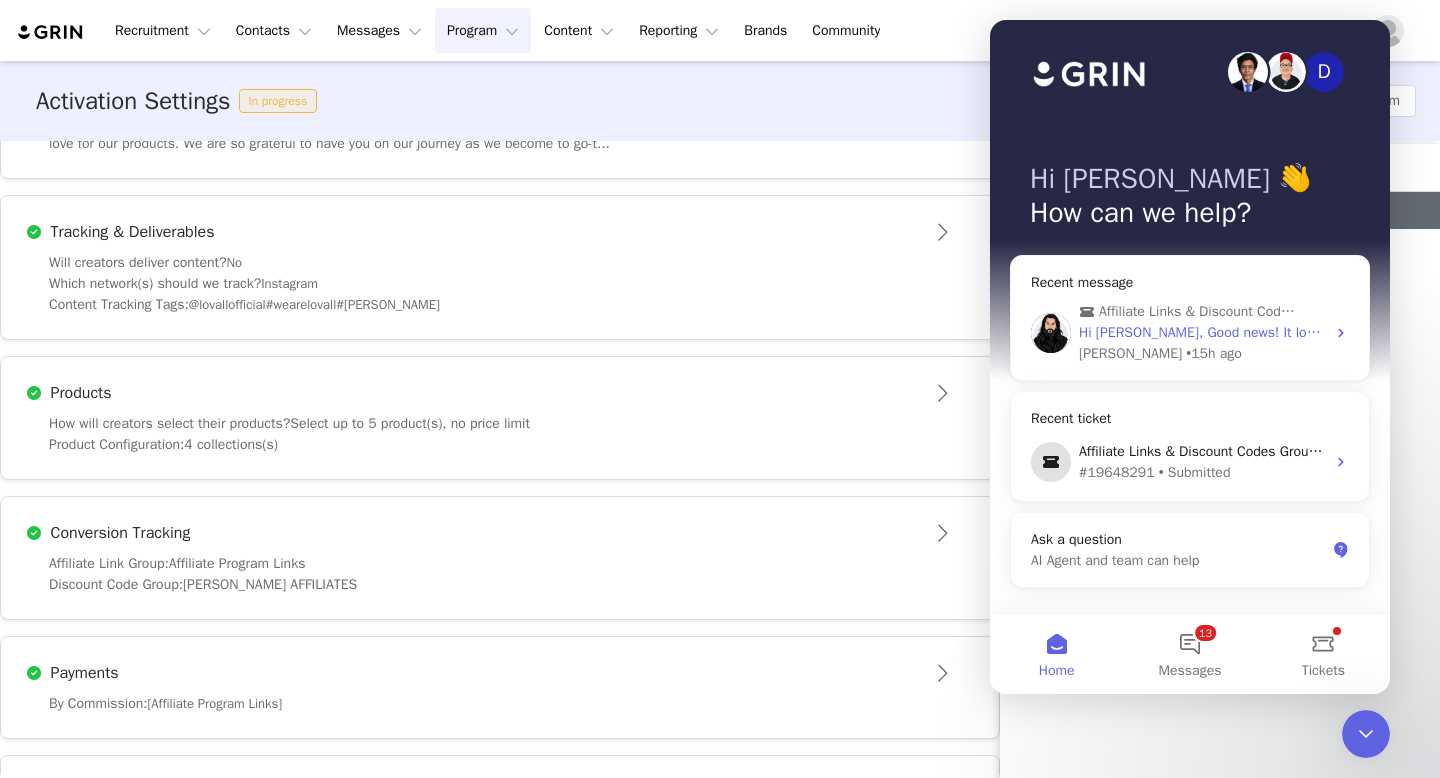click on "Hi Chloe,   Good news! It looks like the issu ehas been resolved and you should now see the links & discount code group linked to your activation without a problem." at bounding box center (1614, 332) 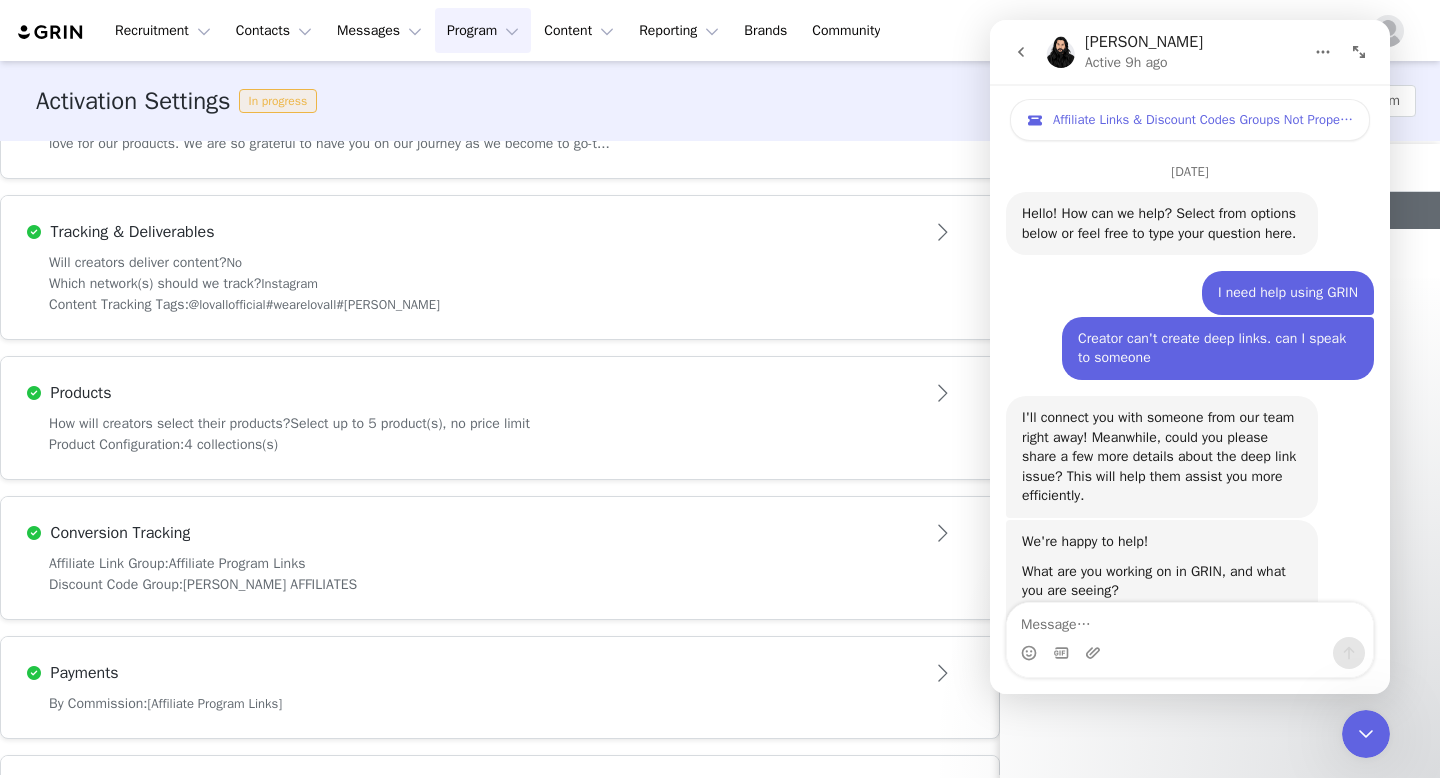 scroll, scrollTop: 3, scrollLeft: 0, axis: vertical 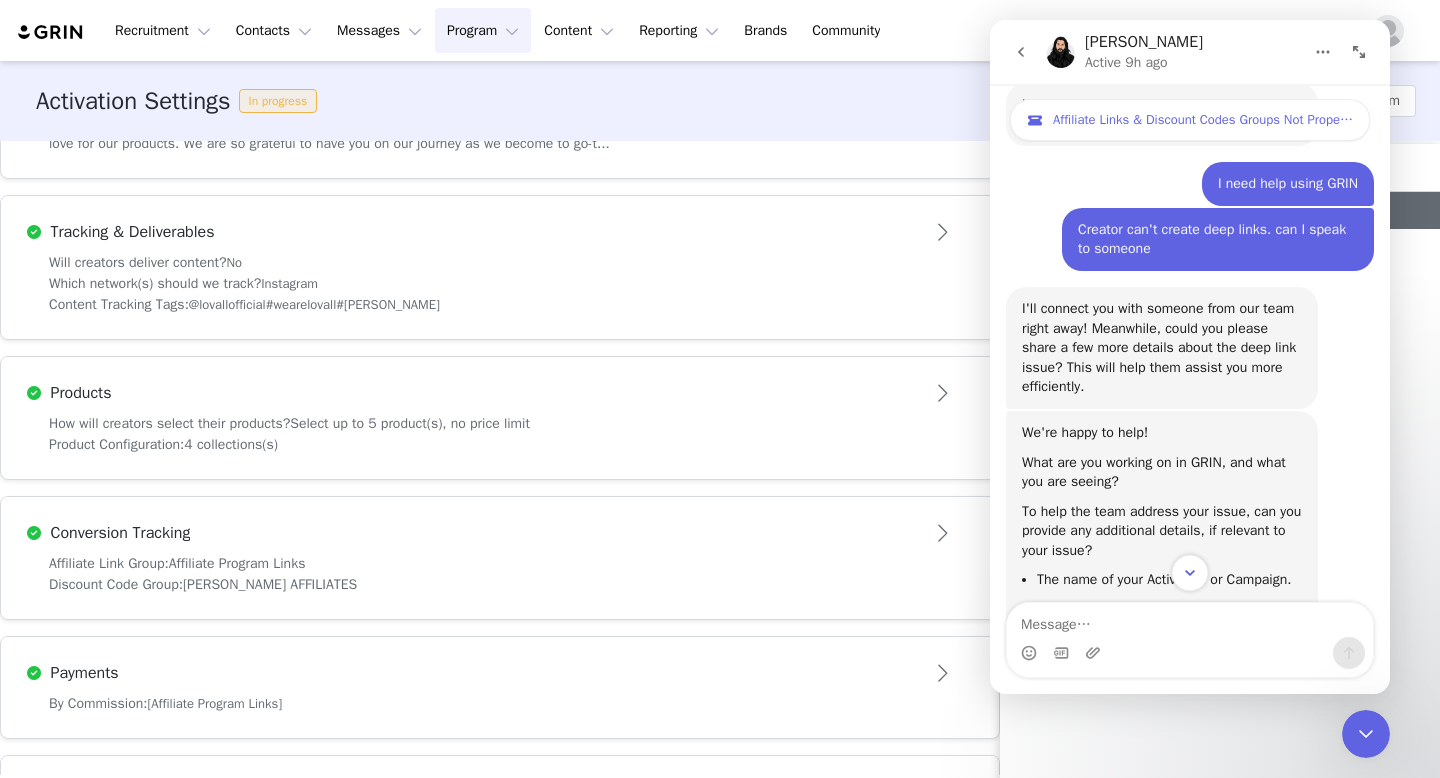 click at bounding box center (1189, 572) 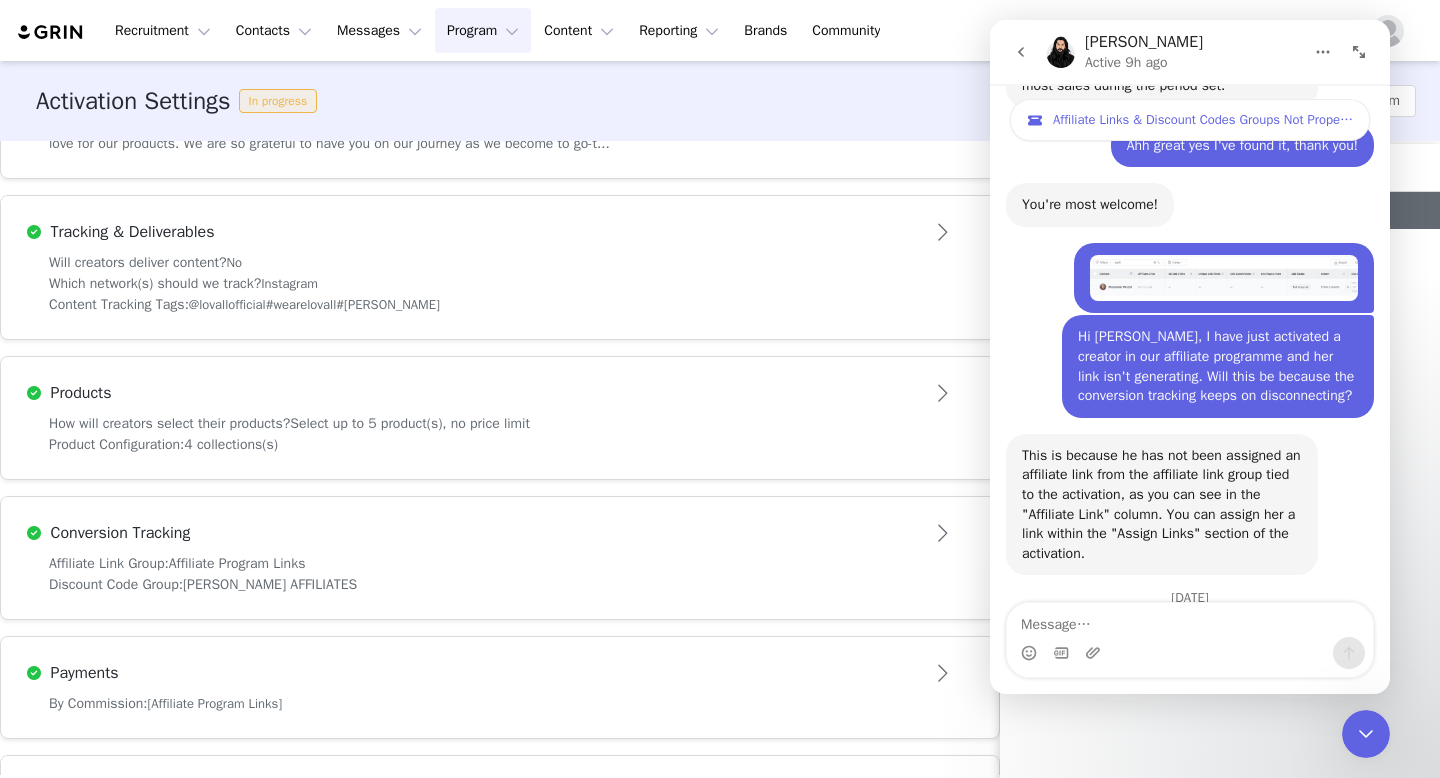 scroll, scrollTop: 9153, scrollLeft: 0, axis: vertical 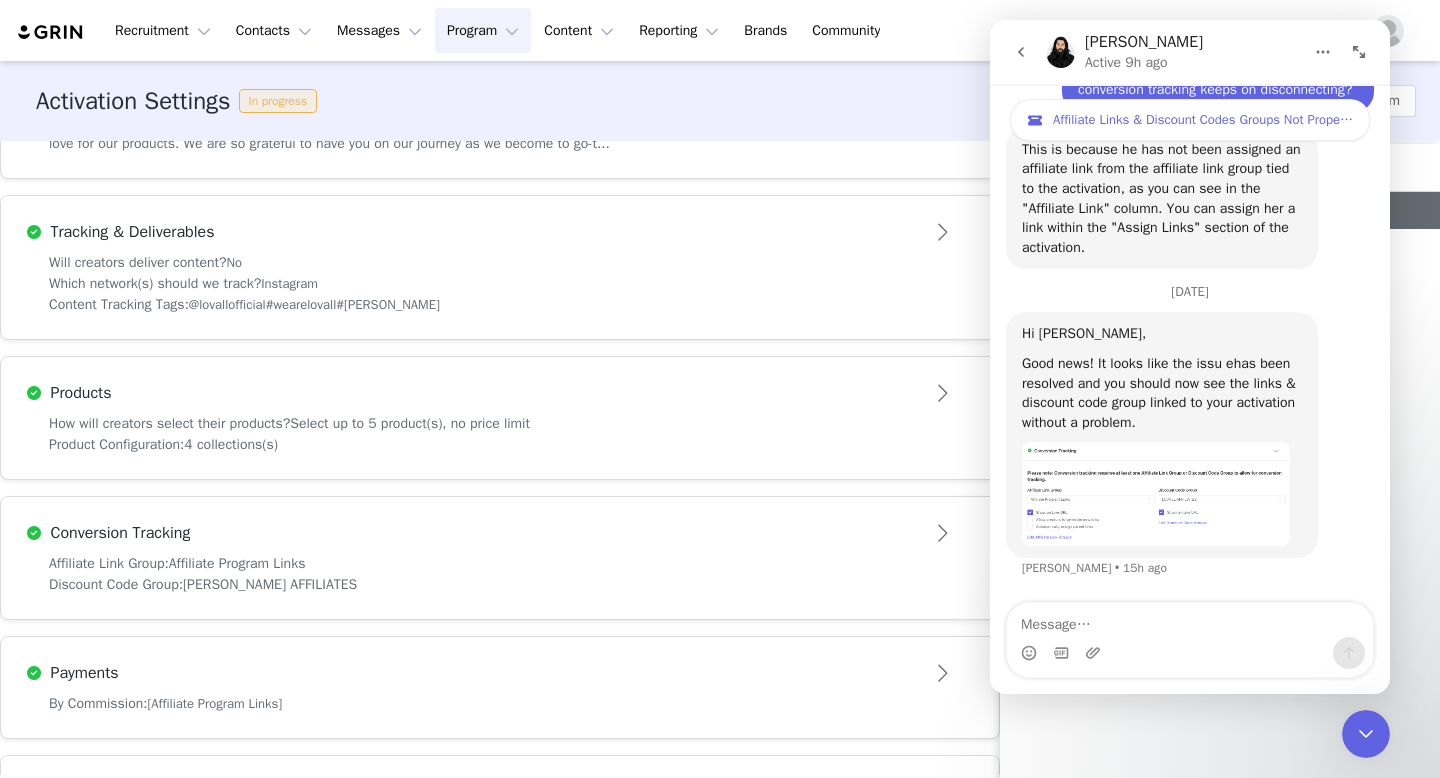 click at bounding box center [1156, 493] 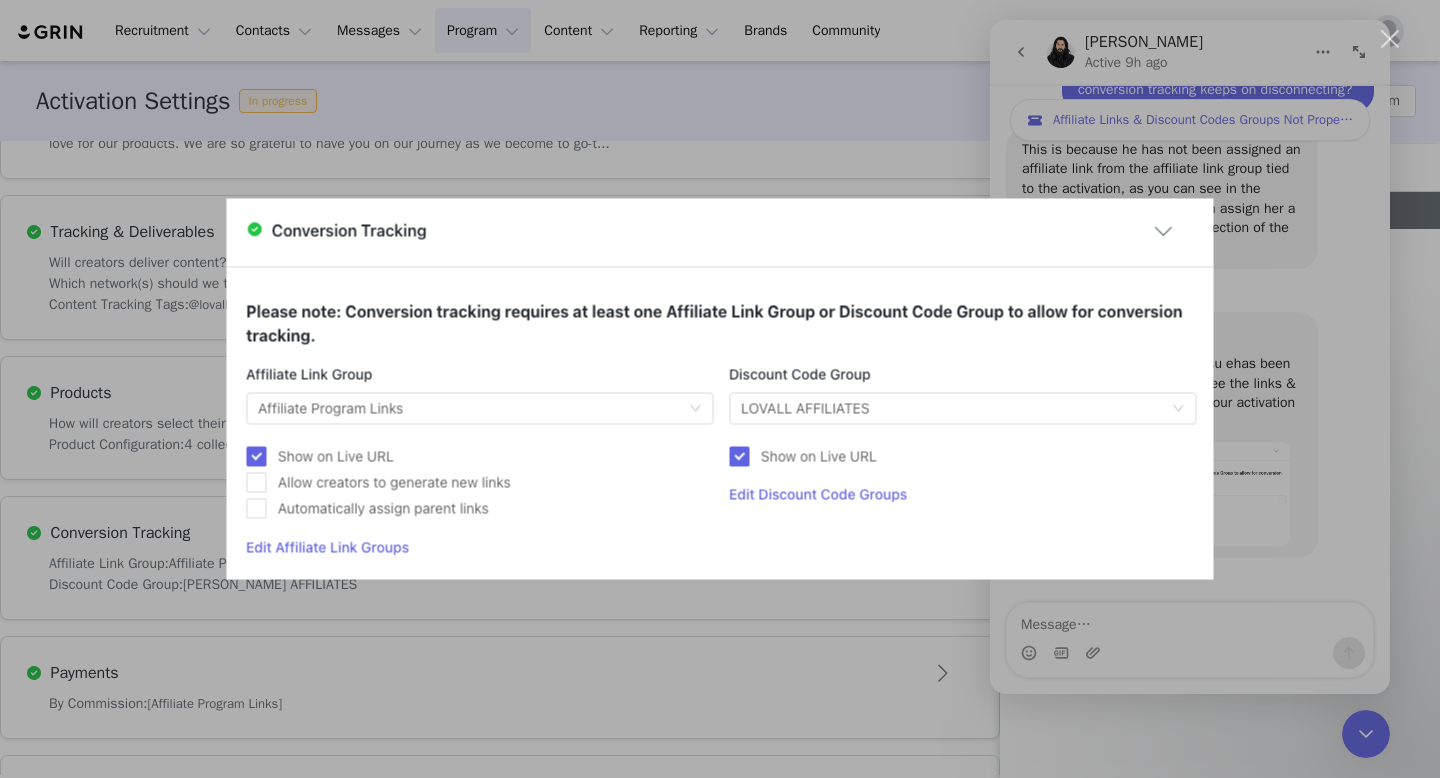 scroll, scrollTop: 0, scrollLeft: 0, axis: both 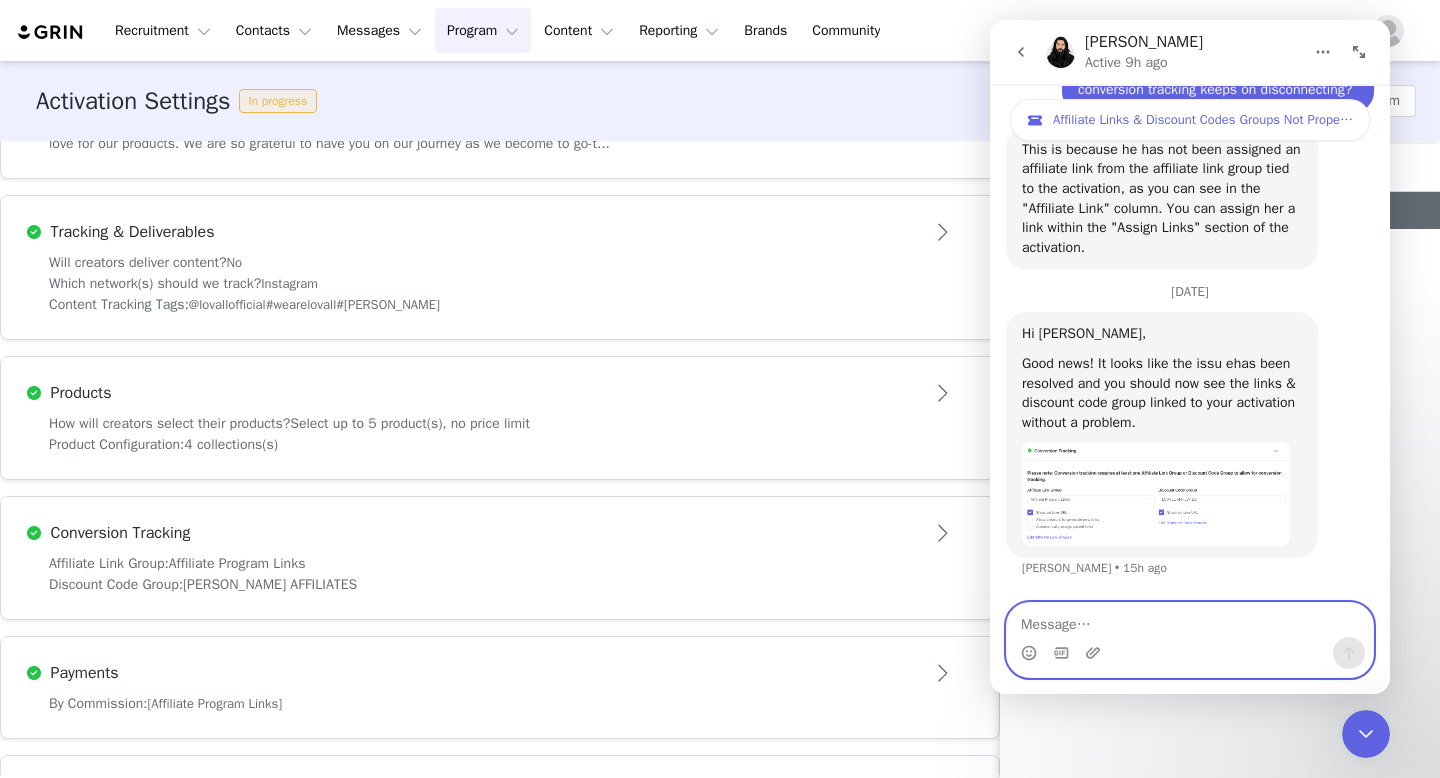 click at bounding box center [1190, 620] 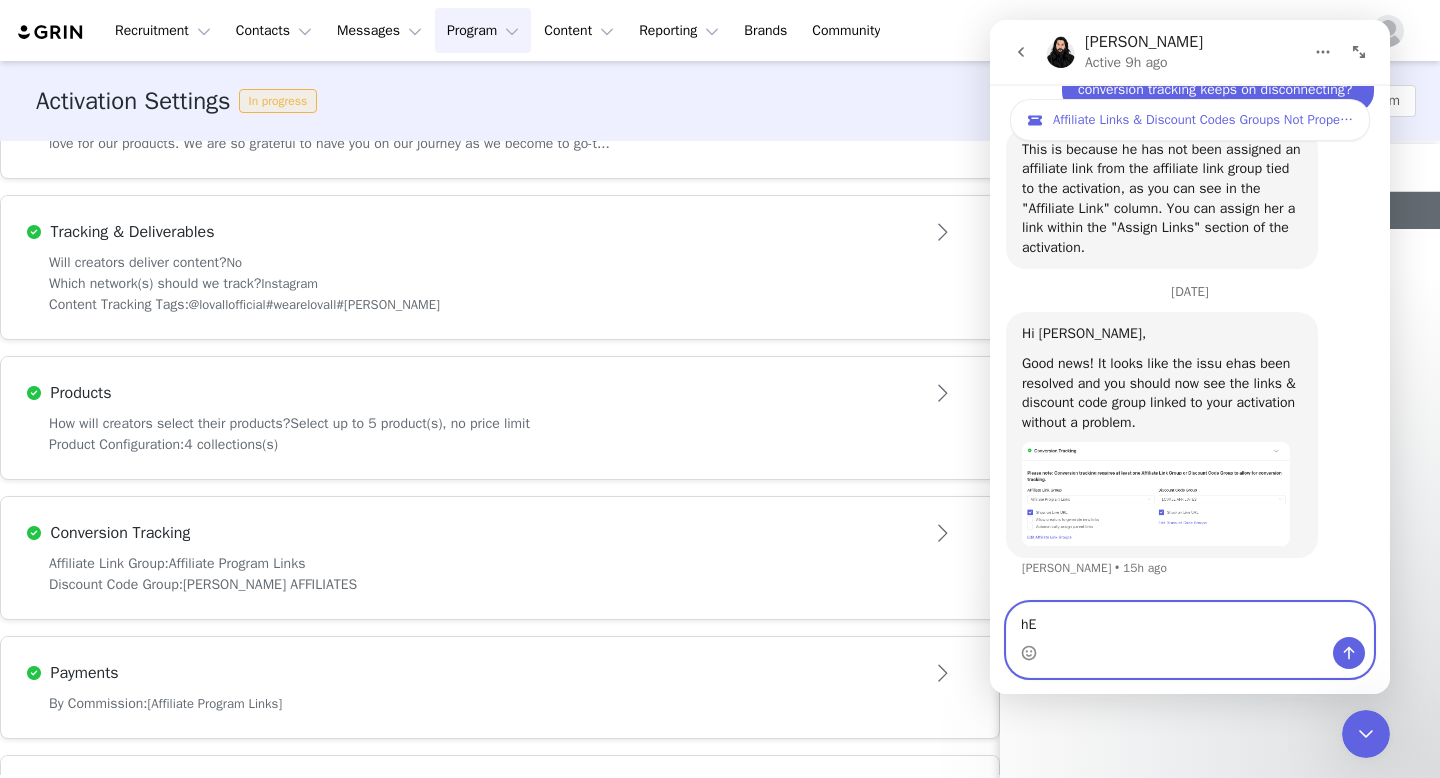 type on "h" 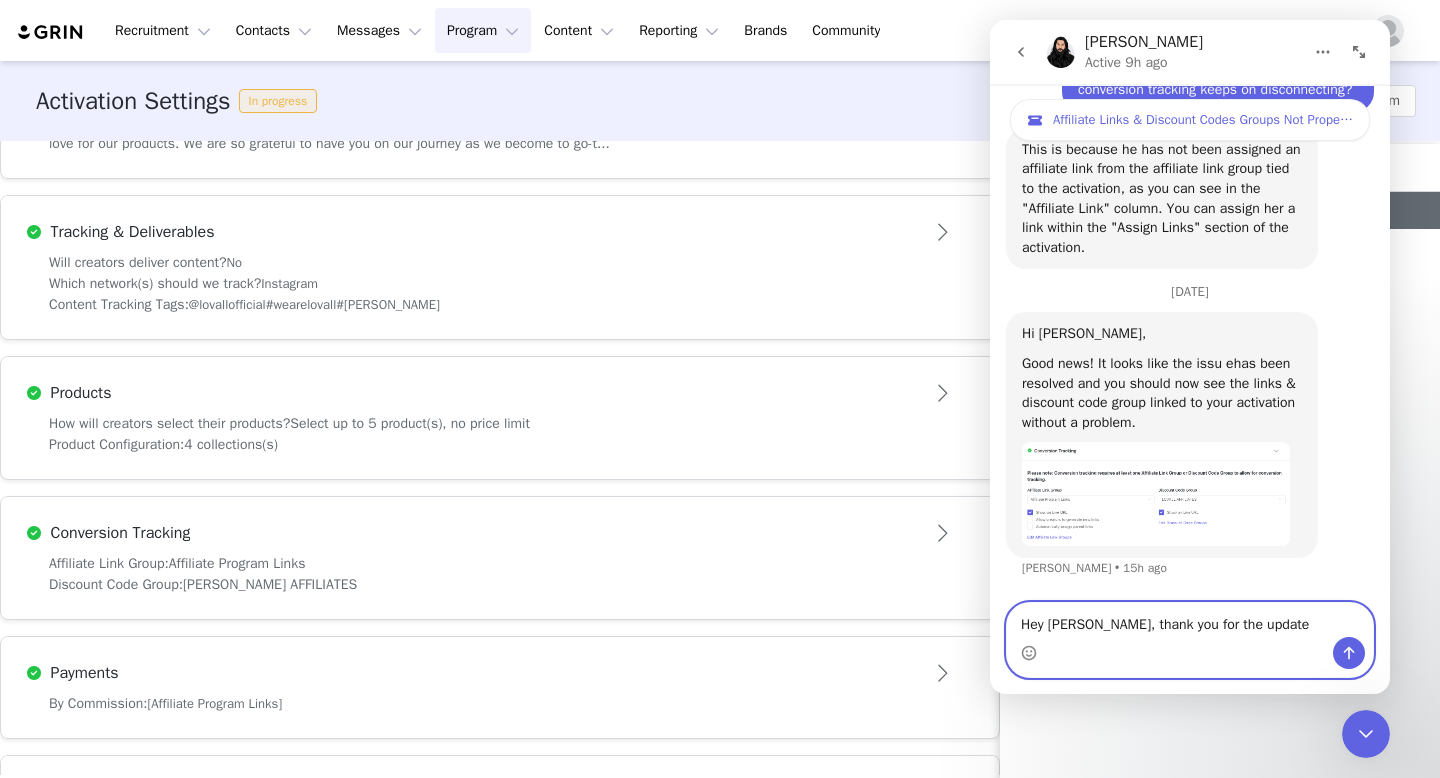 click on "Hey Jairo, thank you for the update" at bounding box center (1190, 620) 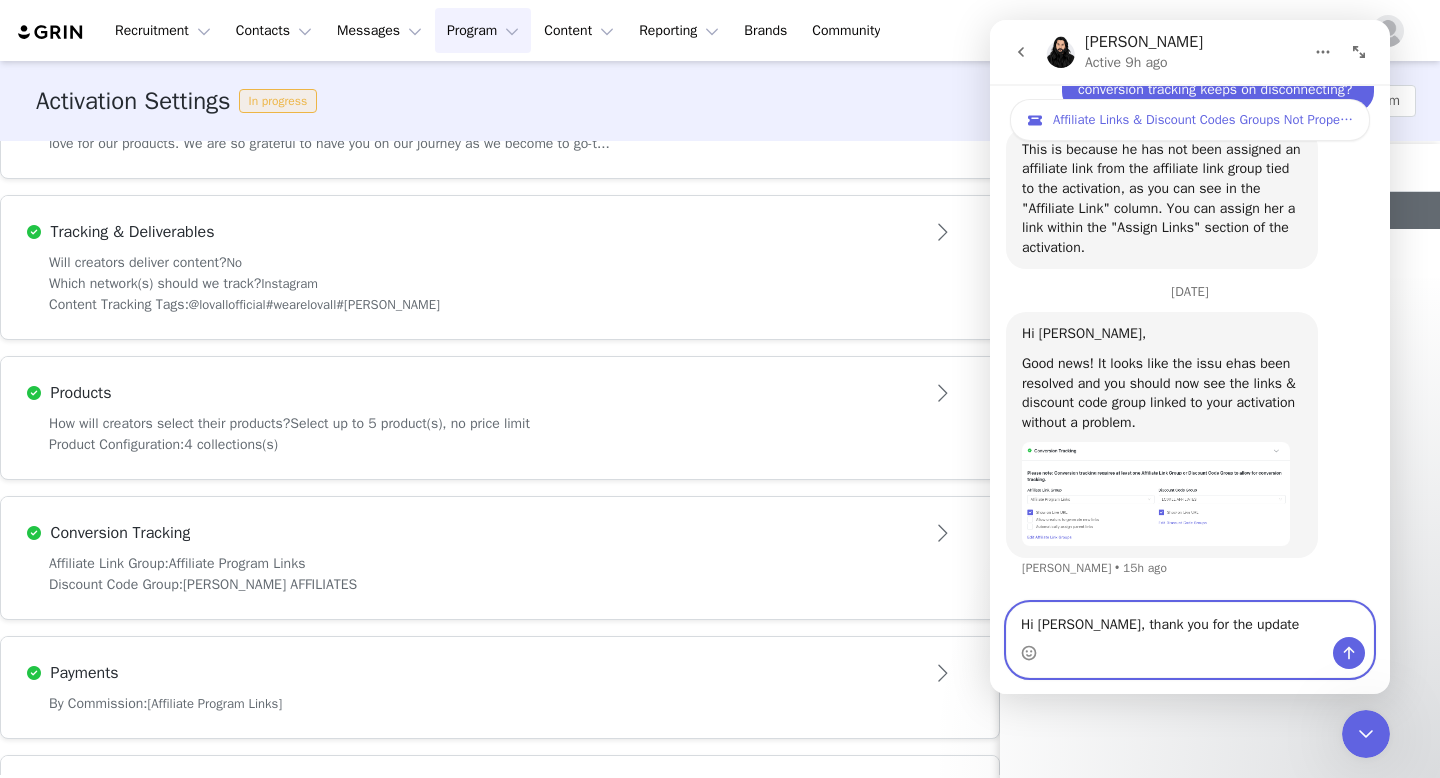 click on "Hi Jairo, thank you for the update" at bounding box center [1190, 620] 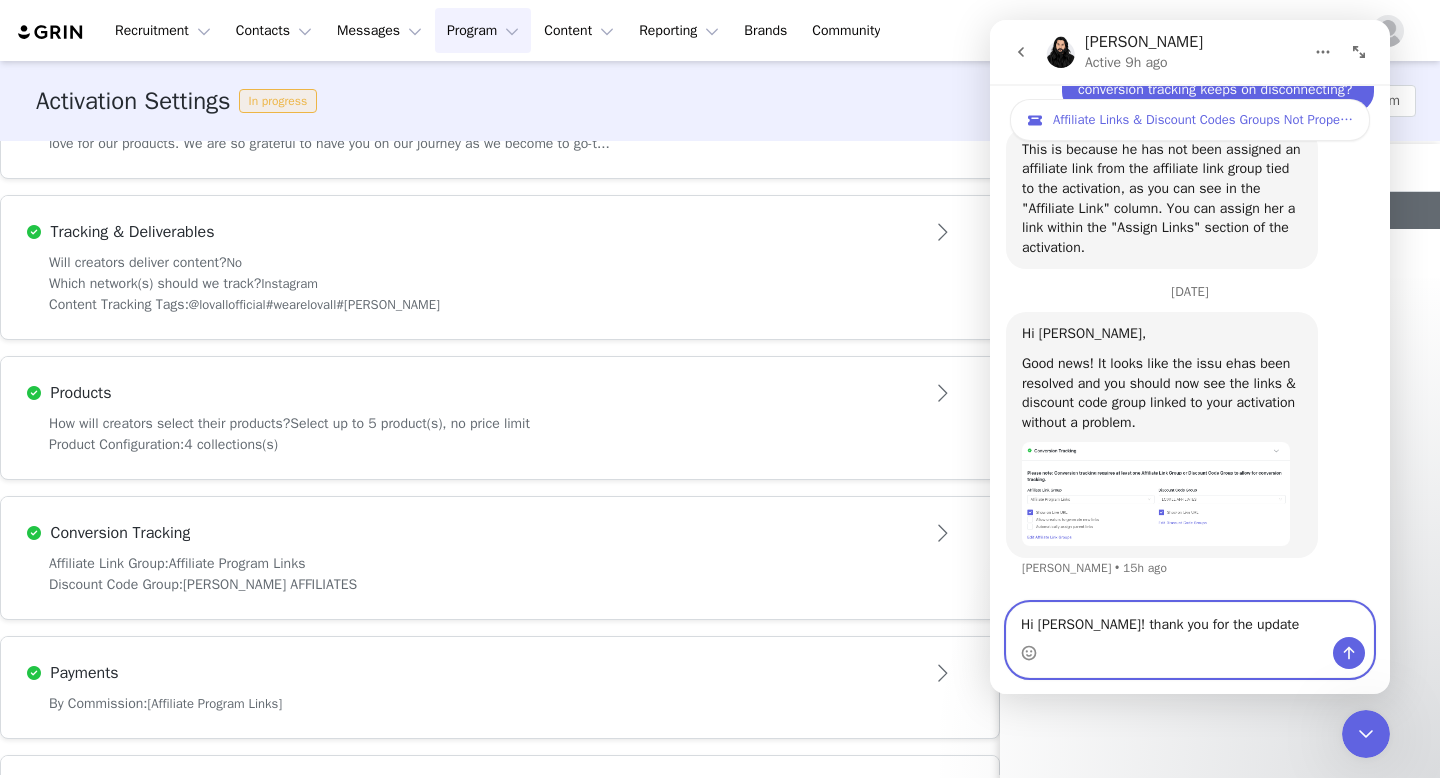 click on "Hi Jairo! thank you for the update" at bounding box center [1190, 620] 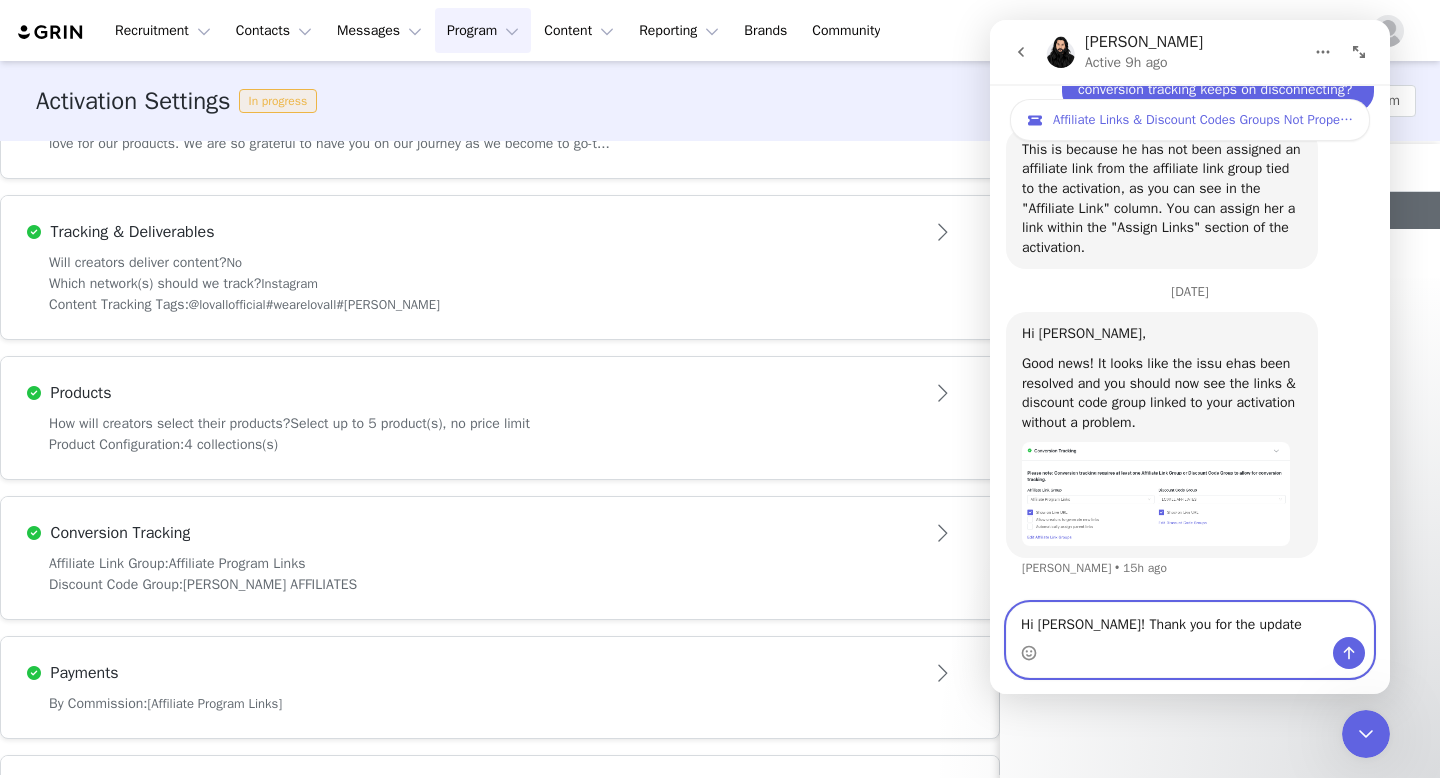click on "Hi Jairo! Thank you for the update" at bounding box center [1190, 620] 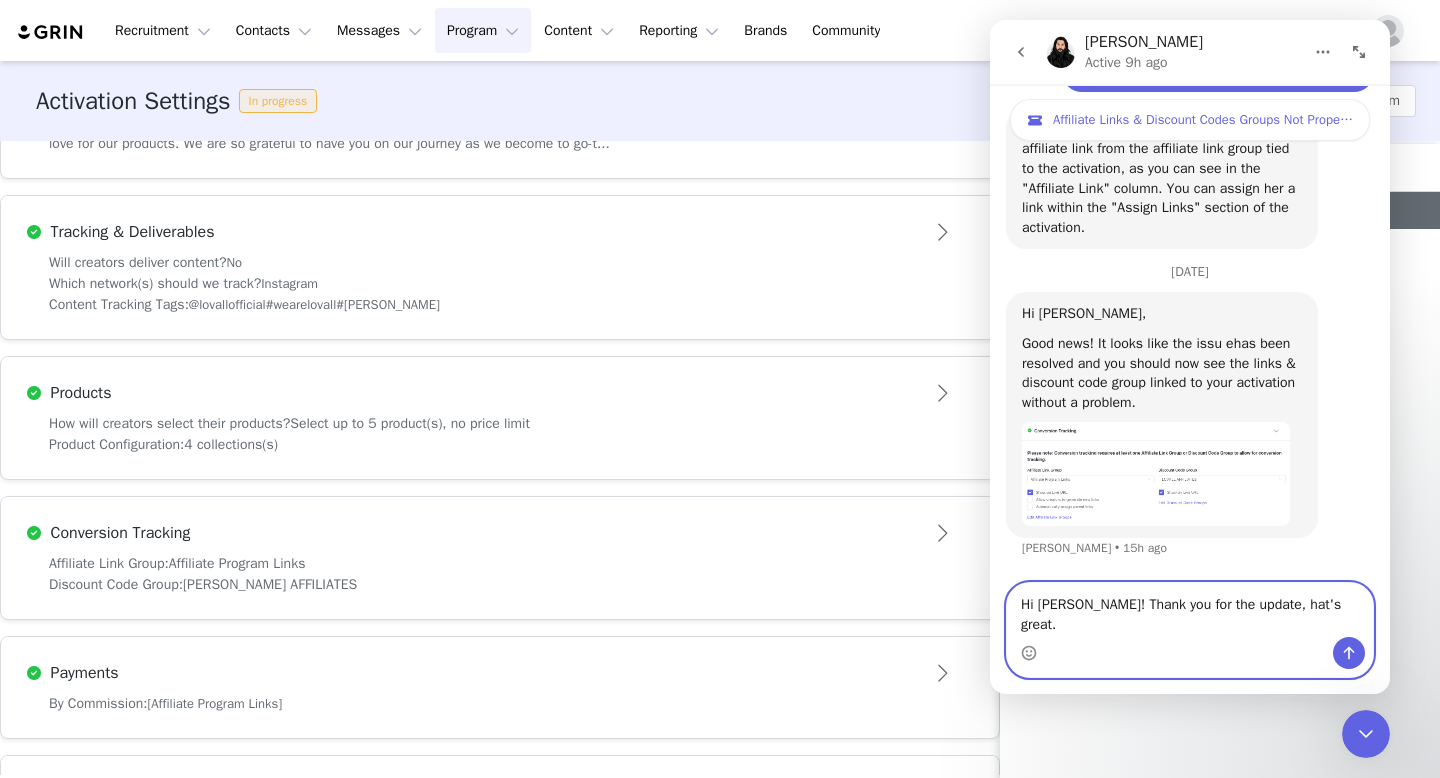 click on "Hi Jairo! Thank you for the update, hat's great." at bounding box center [1190, 610] 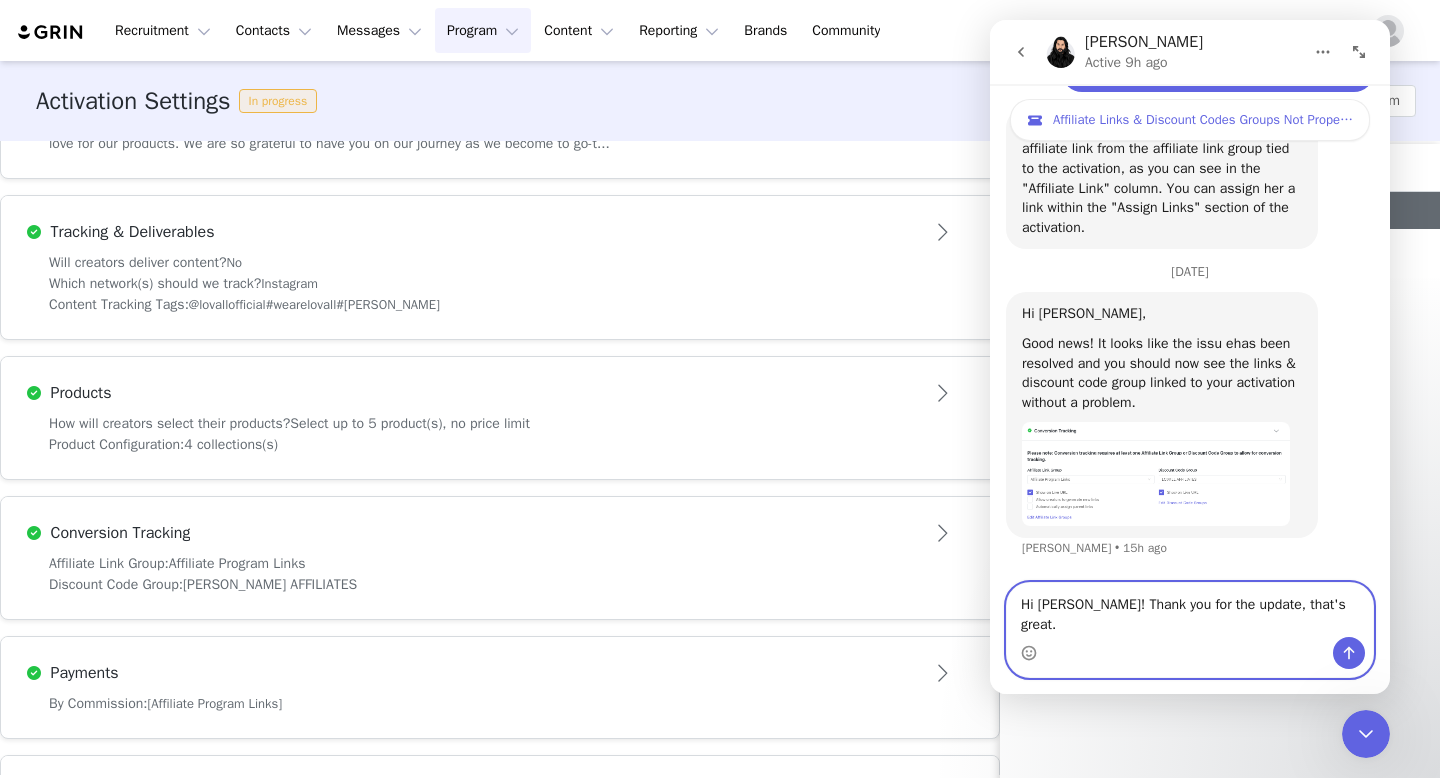 click on "Hi Jairo! Thank you for the update, that's great." at bounding box center [1190, 610] 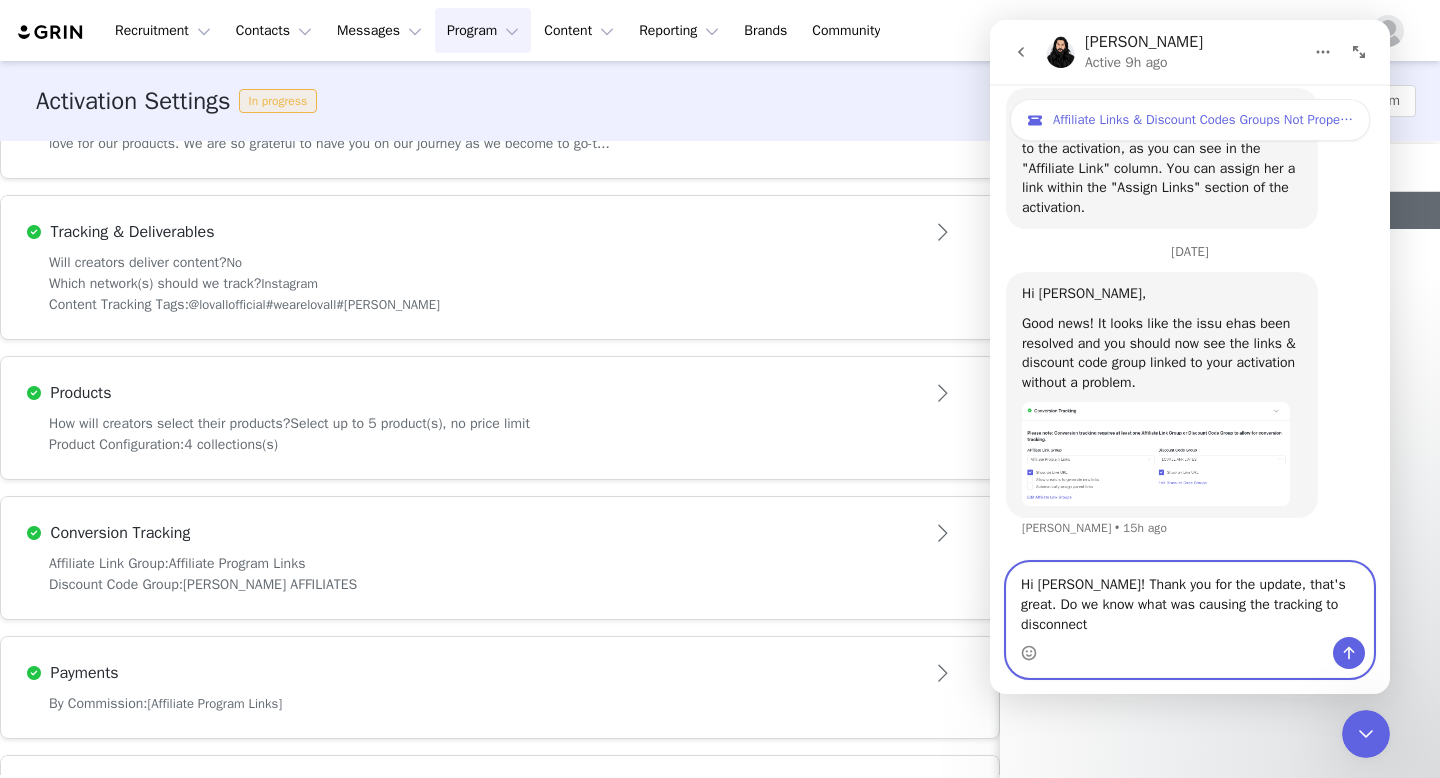 scroll, scrollTop: 9193, scrollLeft: 0, axis: vertical 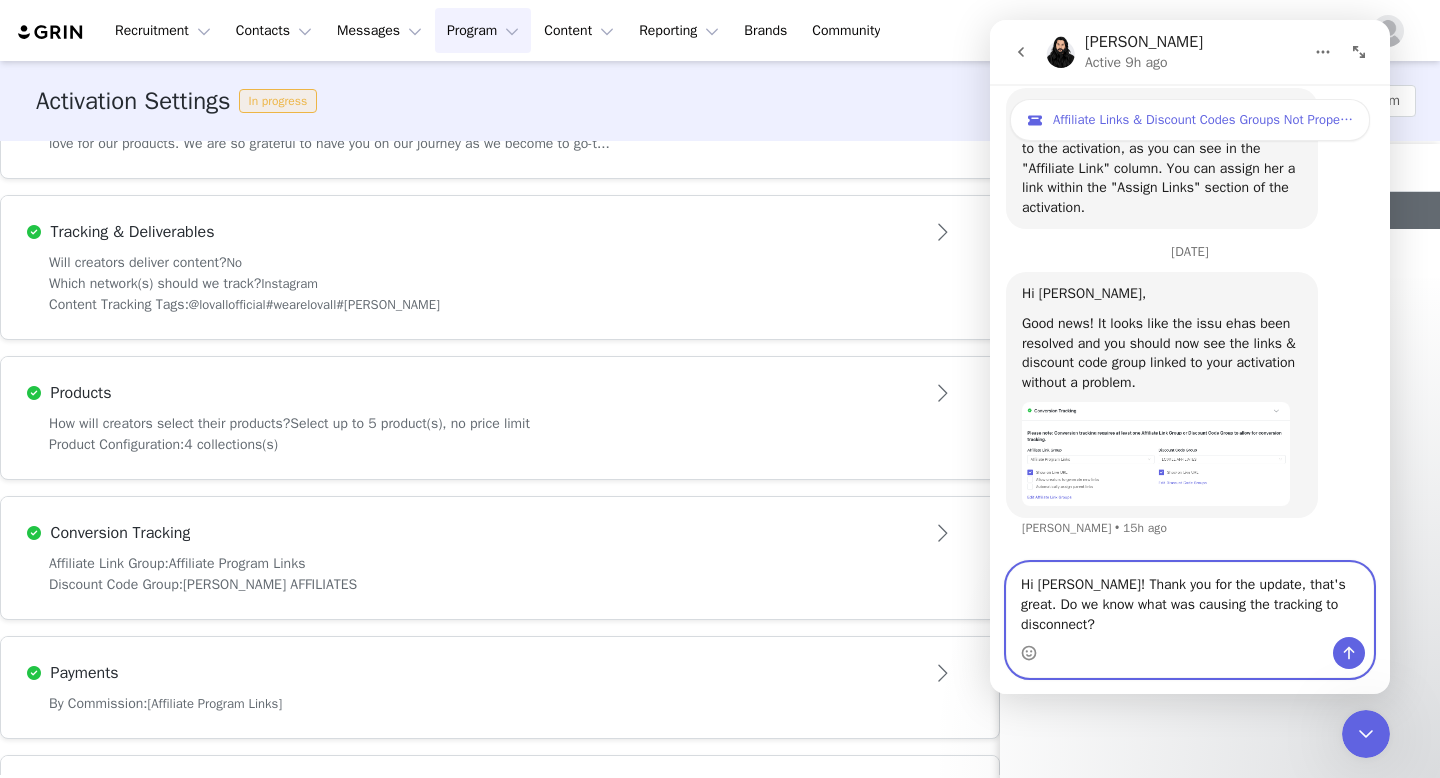 type 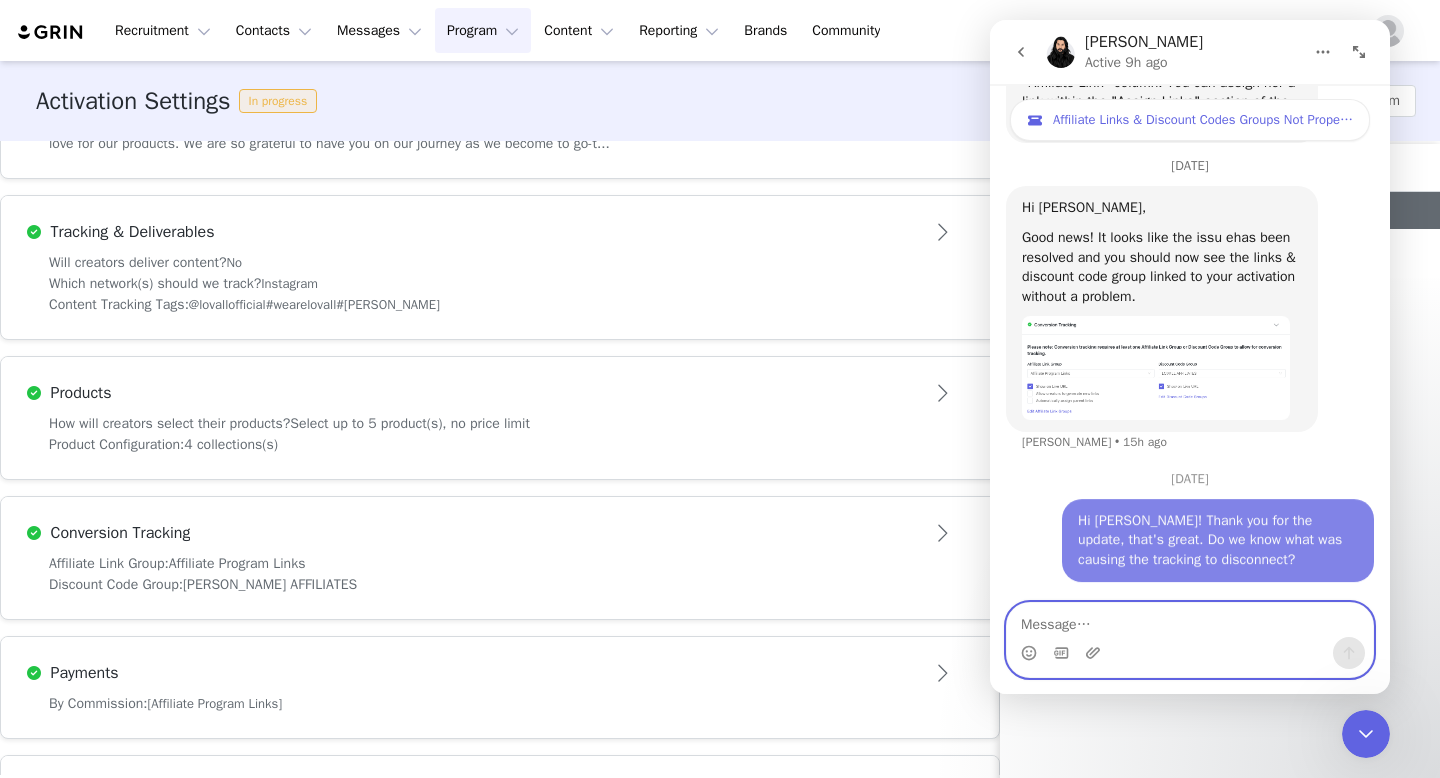 scroll, scrollTop: 9278, scrollLeft: 0, axis: vertical 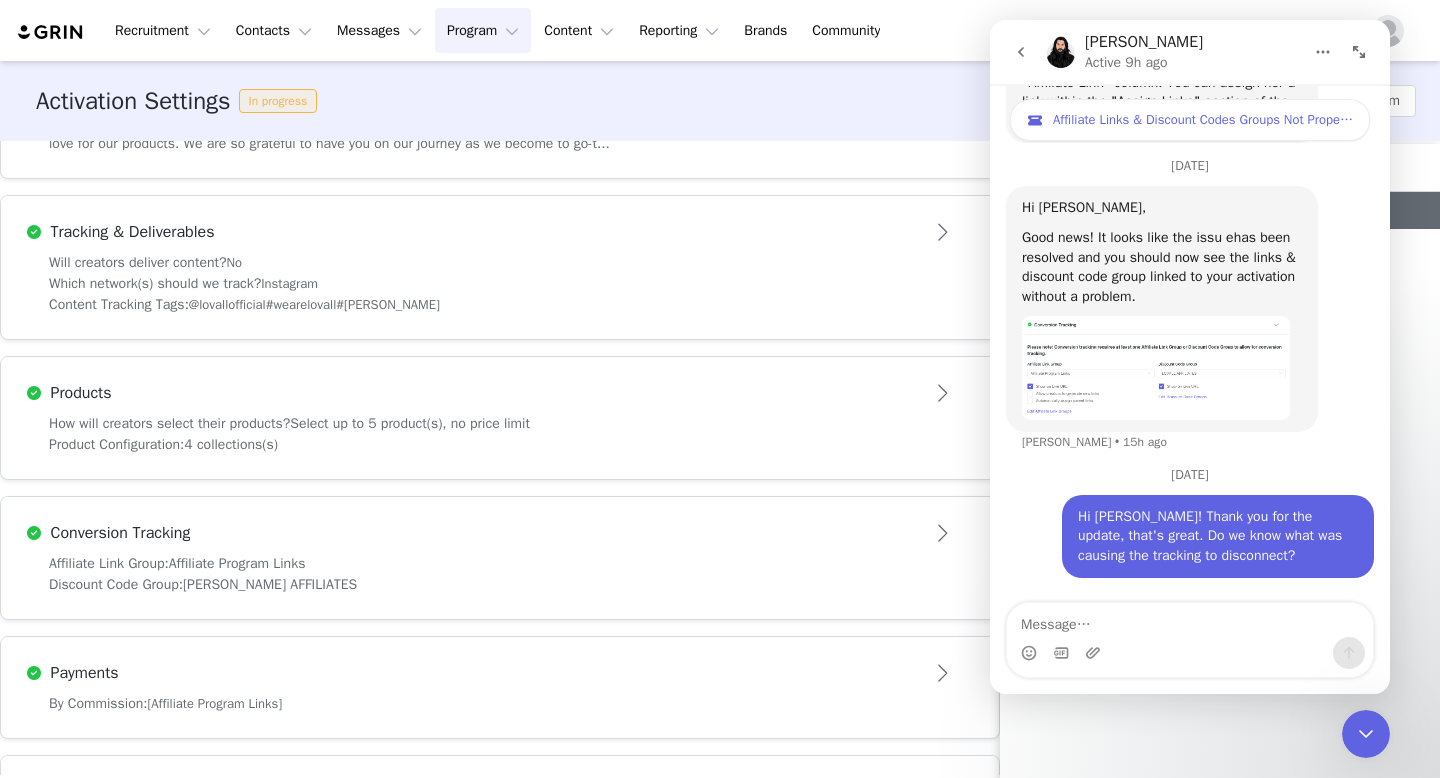 click on "Recruitment Recruitment Creator Search Curated Lists Landing Pages Web Extension AI Creator Search Beta Contacts Contacts Creators Prospects Applicants Messages Messages Dashboard Inbox Templates Sequences Program Program Activations Partnerships Payments Affiliates Content Content Creator Content Media Library Social Listening Reporting Reporting Dashboard Report Builder Brands Brands Community Community" at bounding box center (720, 30) 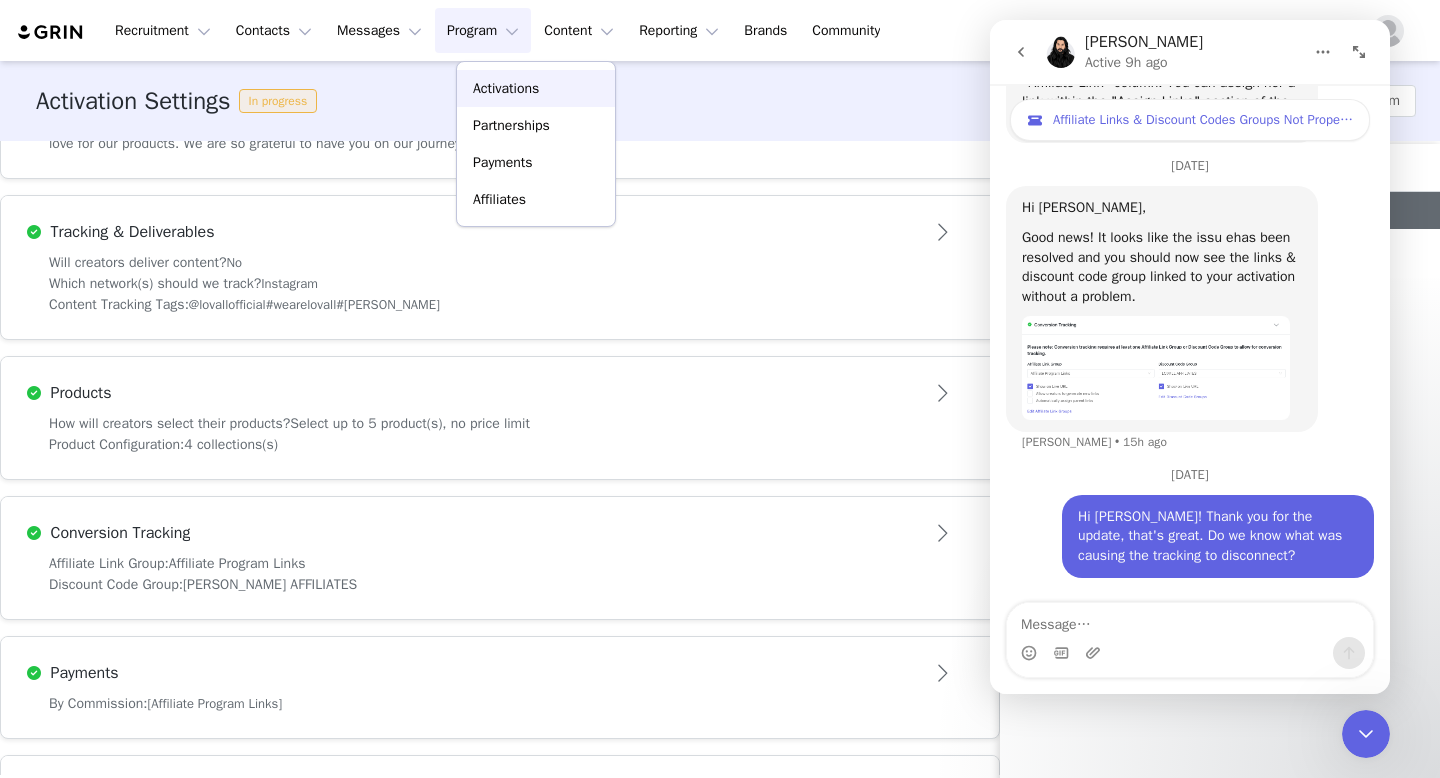 click on "Activations" at bounding box center [506, 88] 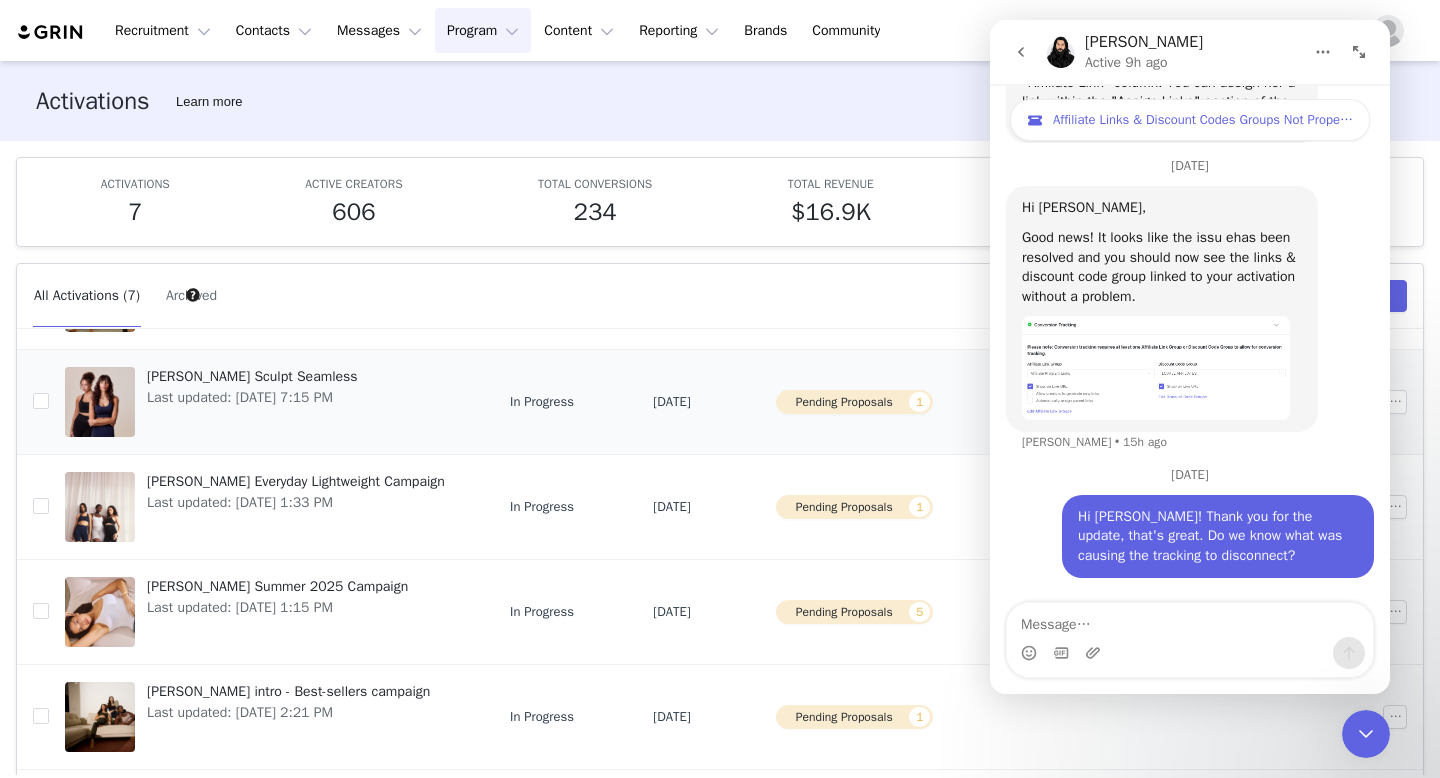 scroll, scrollTop: 305, scrollLeft: 0, axis: vertical 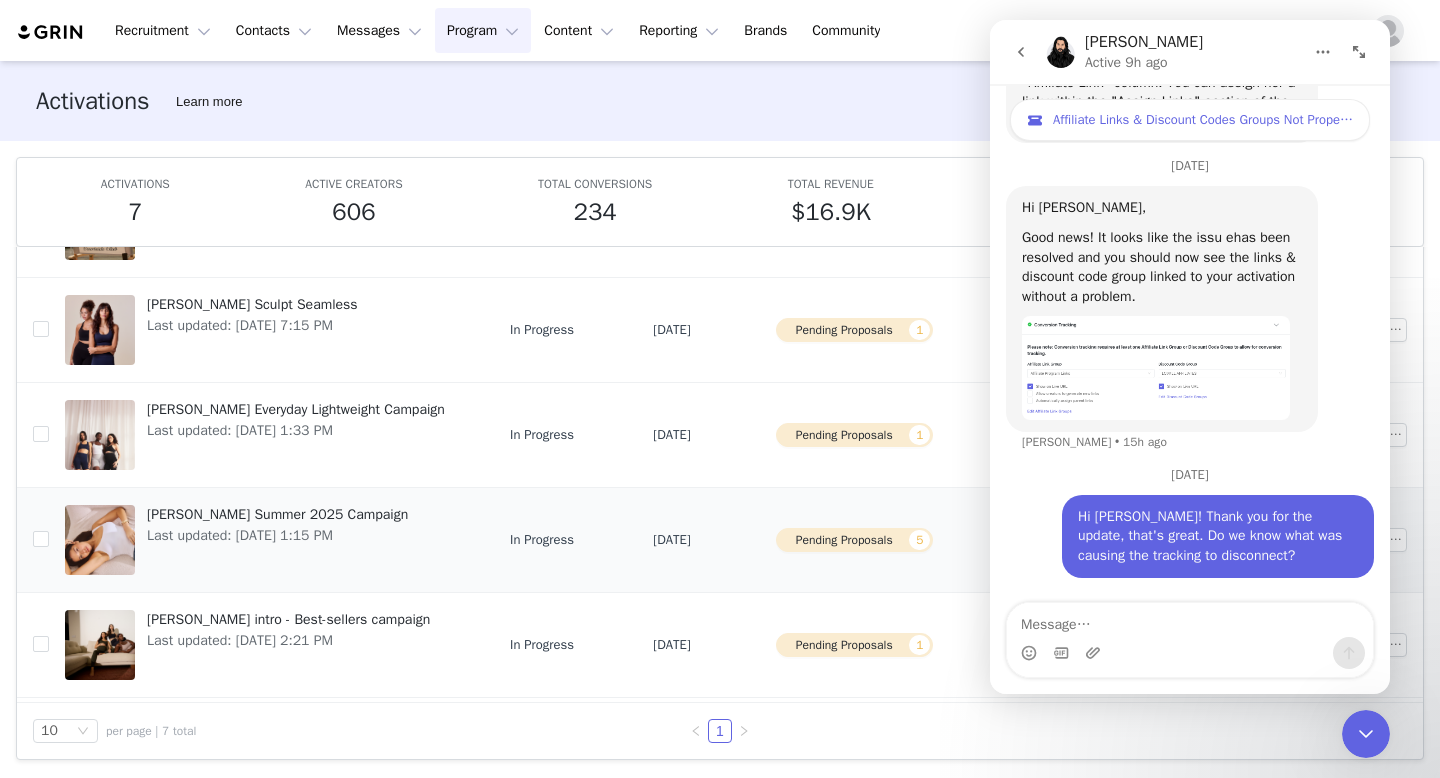 click on "LOVALL Summer 2025 Campaign Last updated: Jul 8, 2025 1:15 PM" at bounding box center [277, 540] 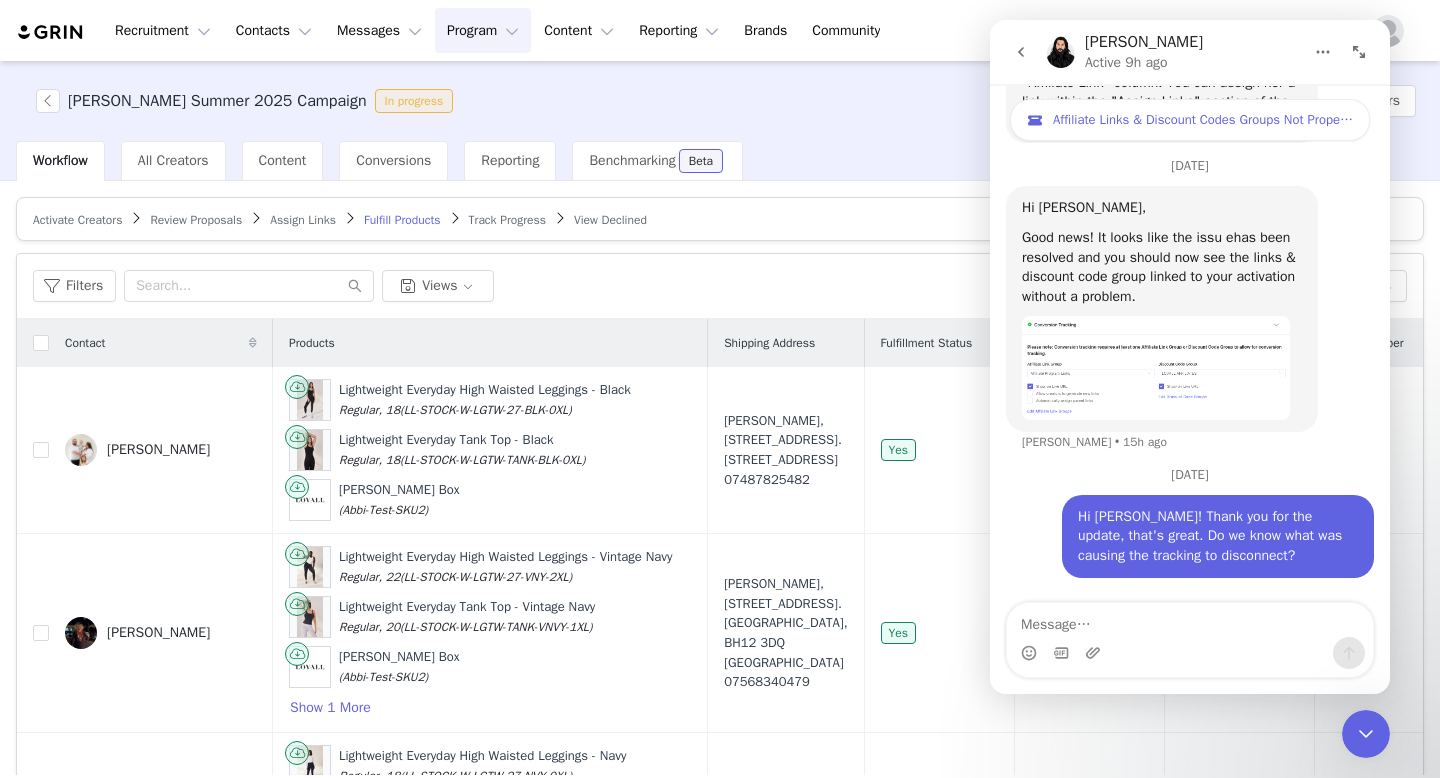 click 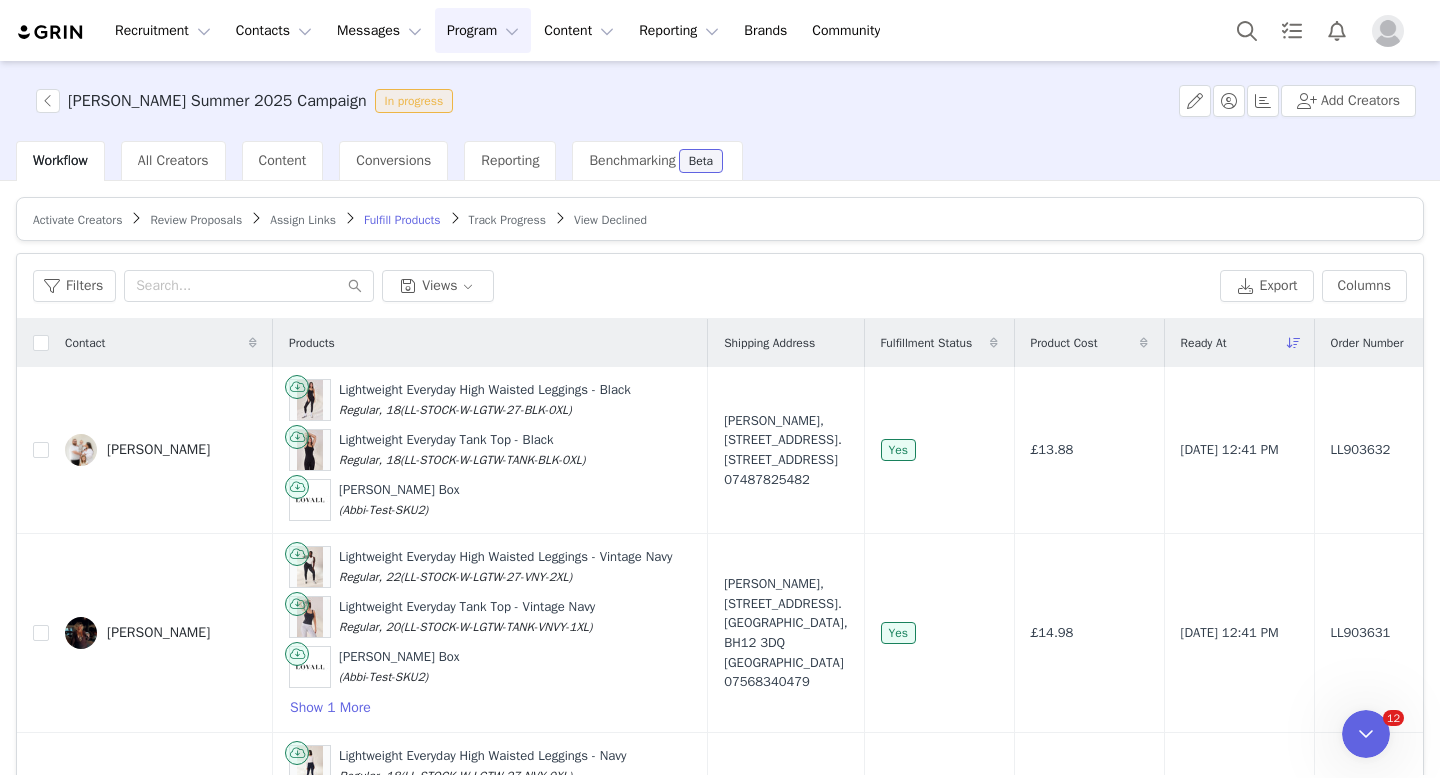 click on "Review Proposals" at bounding box center (196, 220) 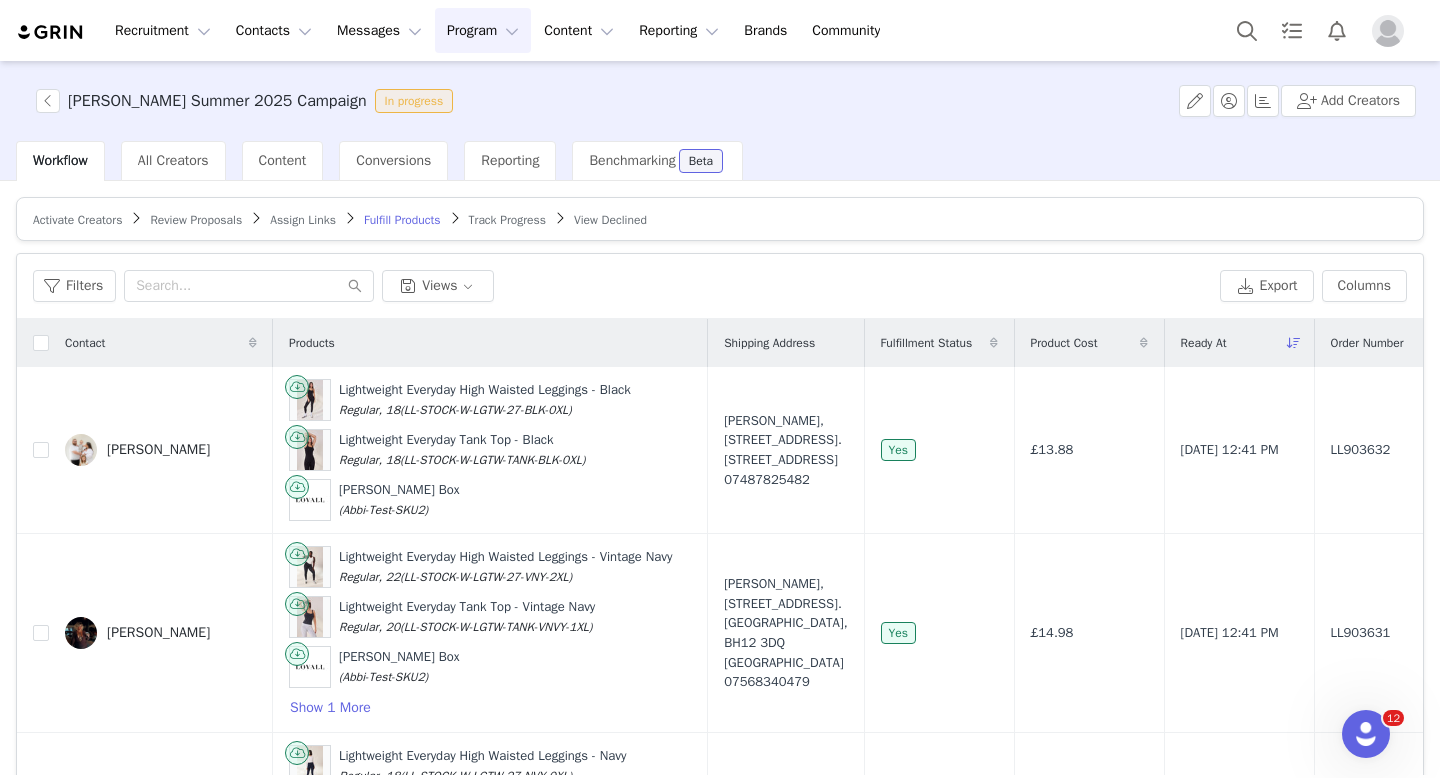click on "Review Proposals" at bounding box center [196, 220] 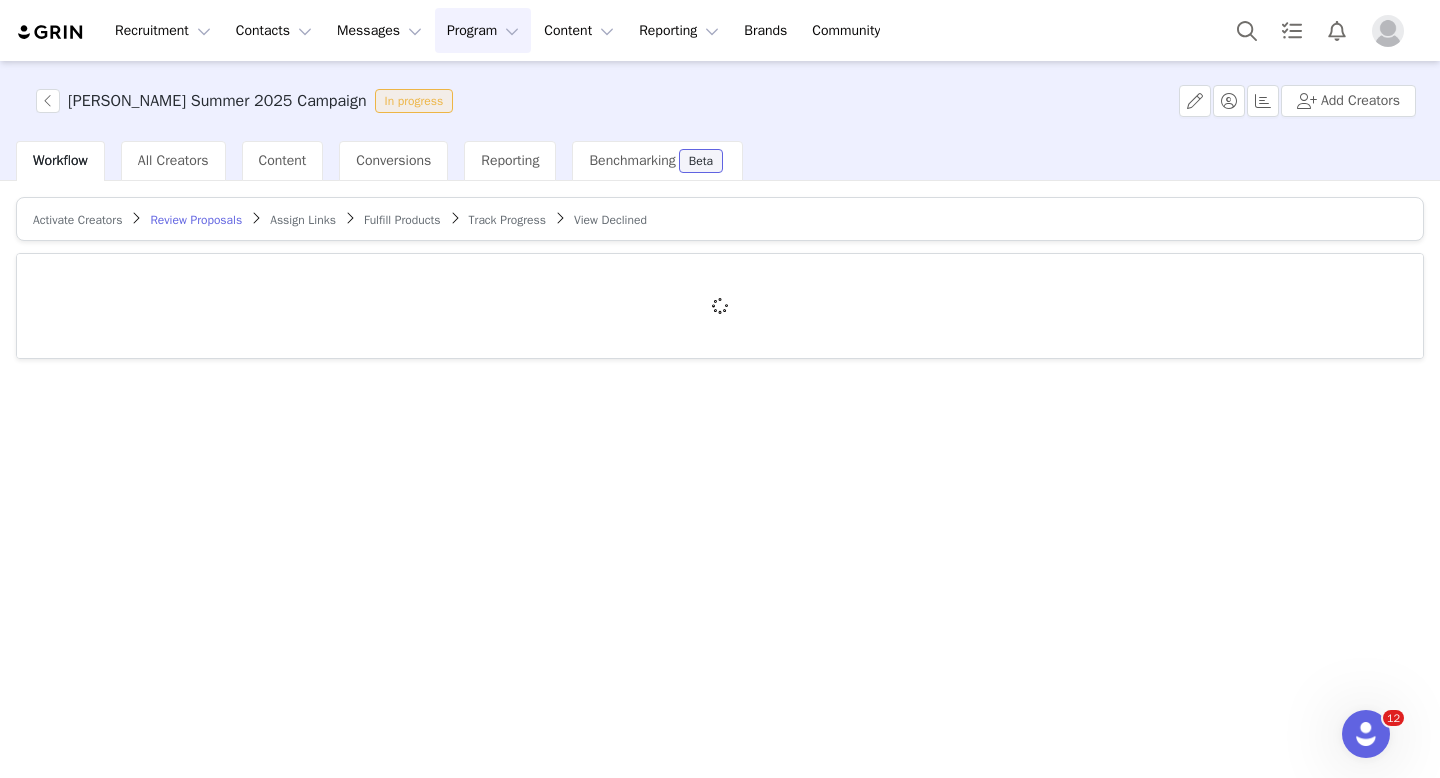 scroll, scrollTop: 0, scrollLeft: 0, axis: both 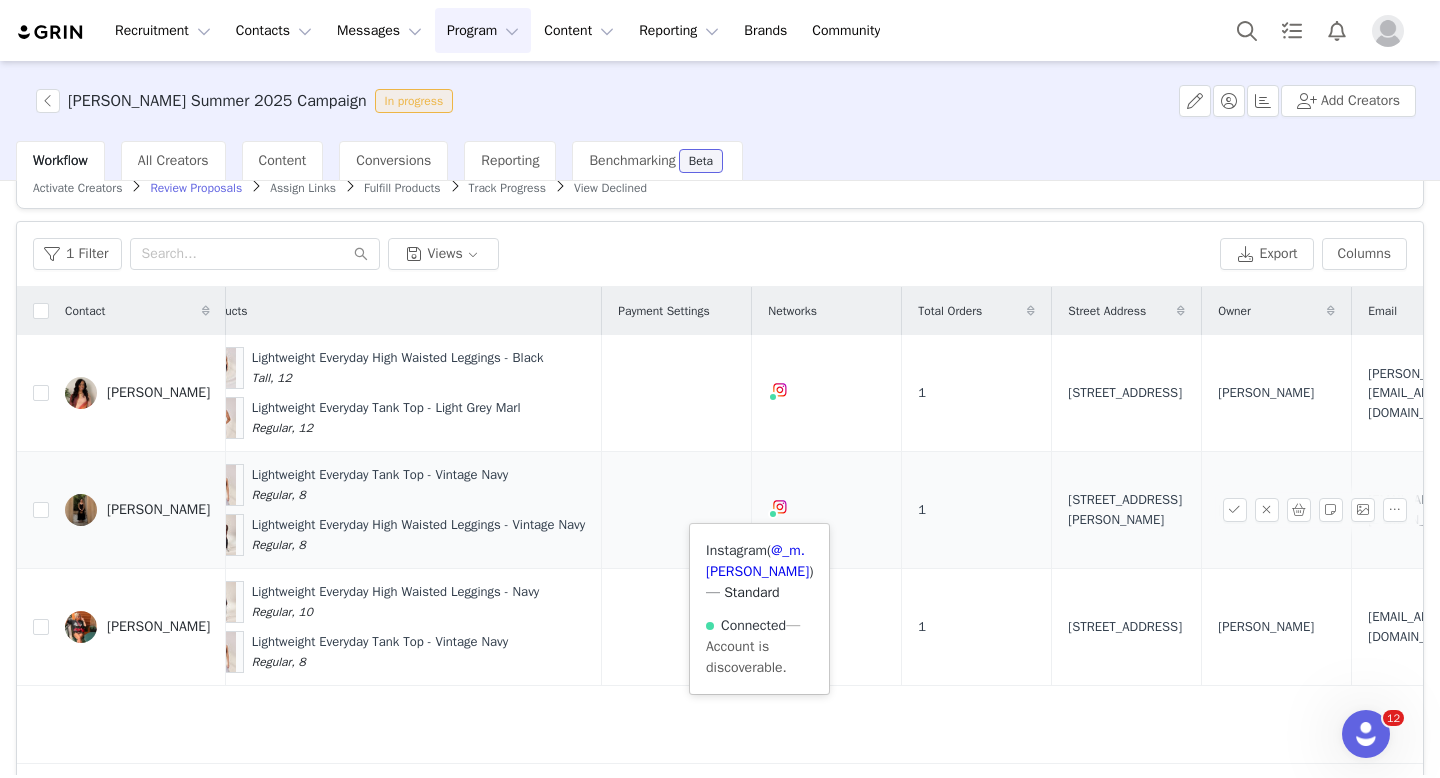 click on "Instagram  (   @_m.harper   )   — Standard  Connected  — Account is discoverable." at bounding box center (759, 609) 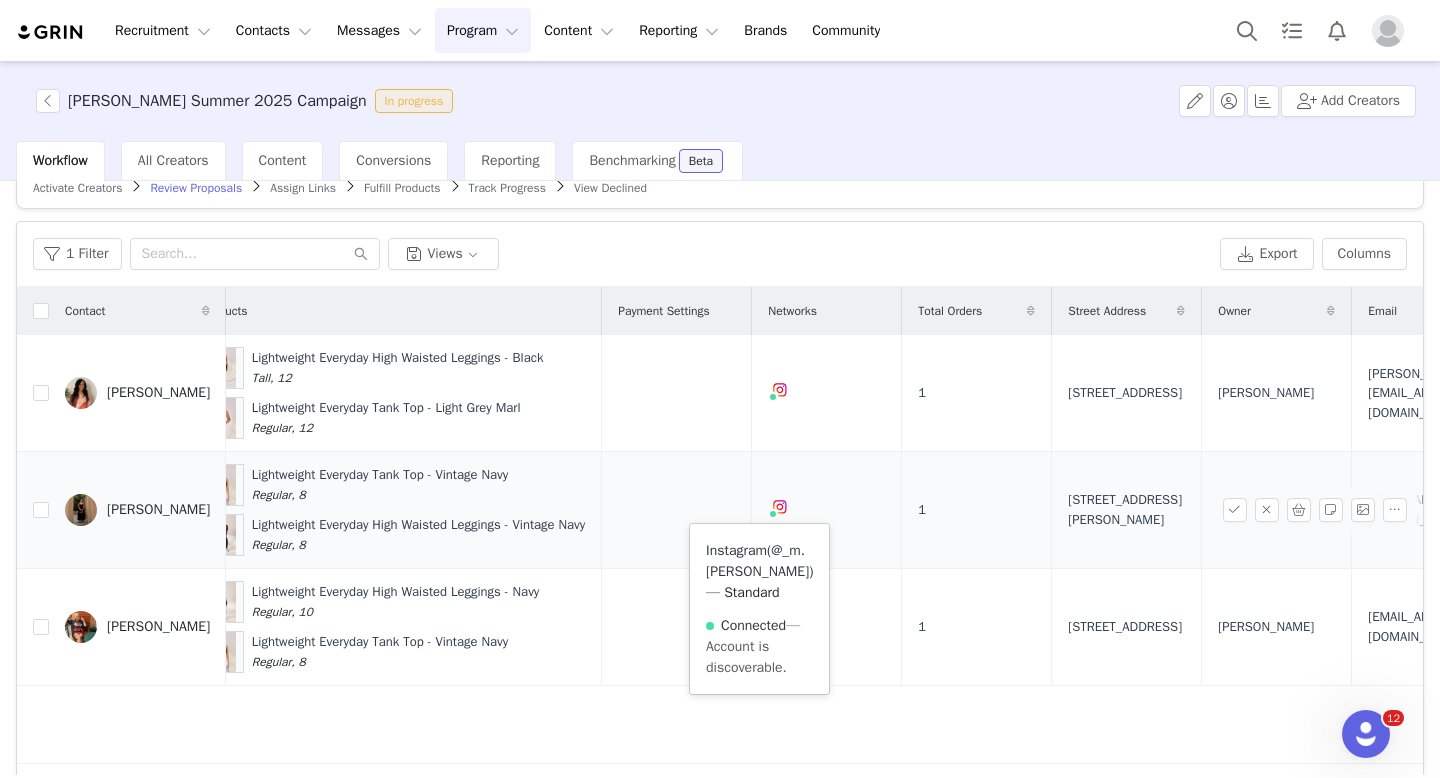 click on "@_m.harper" at bounding box center [757, 561] 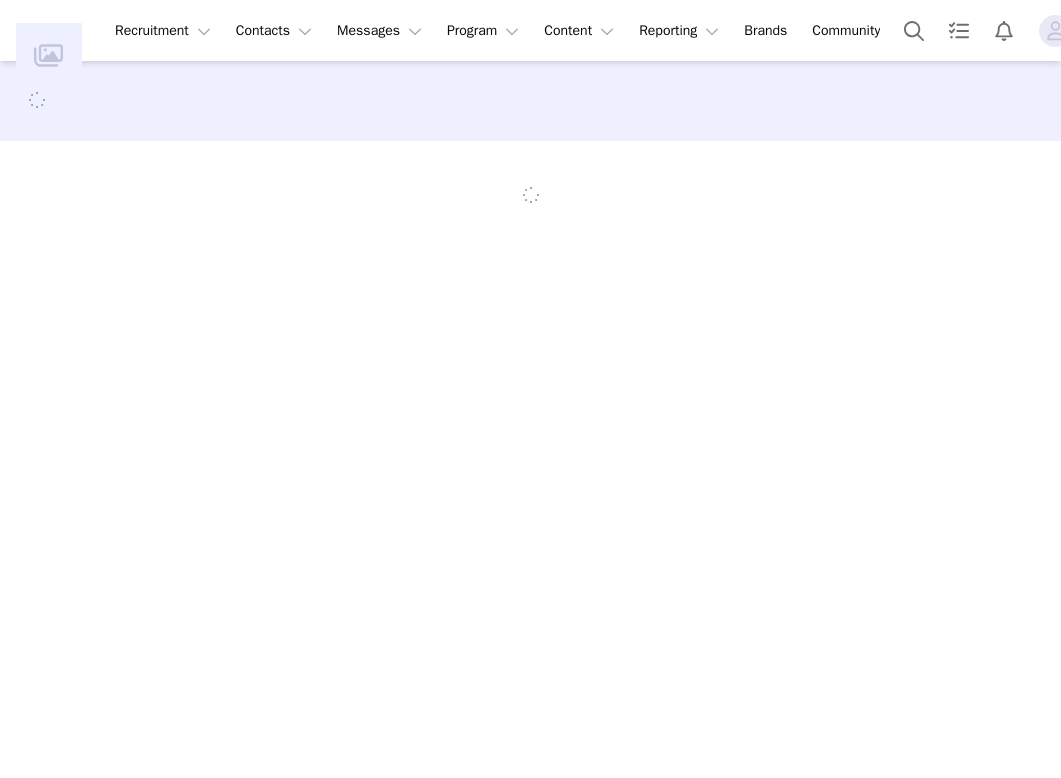 scroll, scrollTop: 0, scrollLeft: 0, axis: both 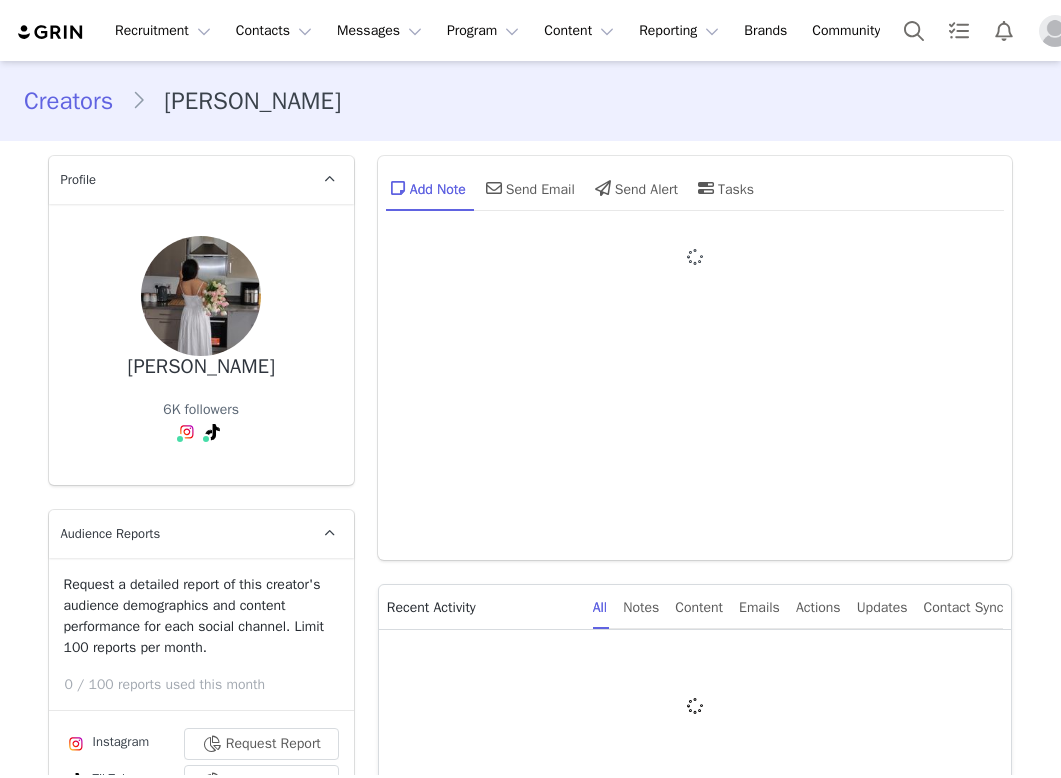 type on "+1 ([GEOGRAPHIC_DATA])" 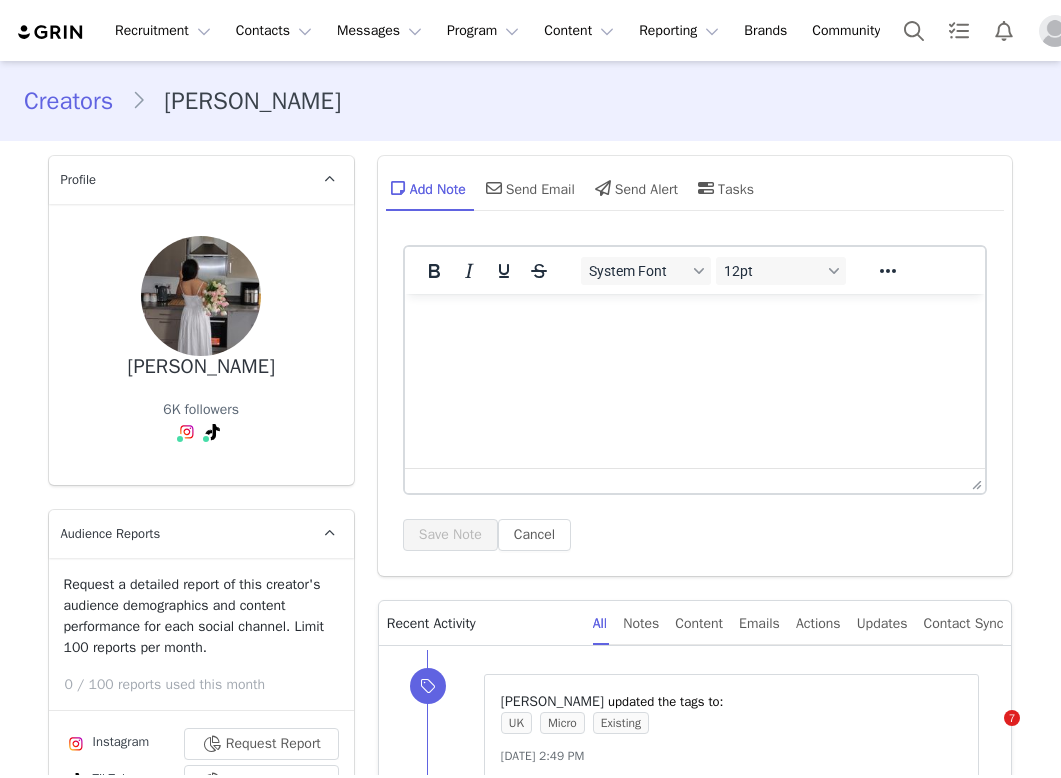 scroll, scrollTop: 0, scrollLeft: 0, axis: both 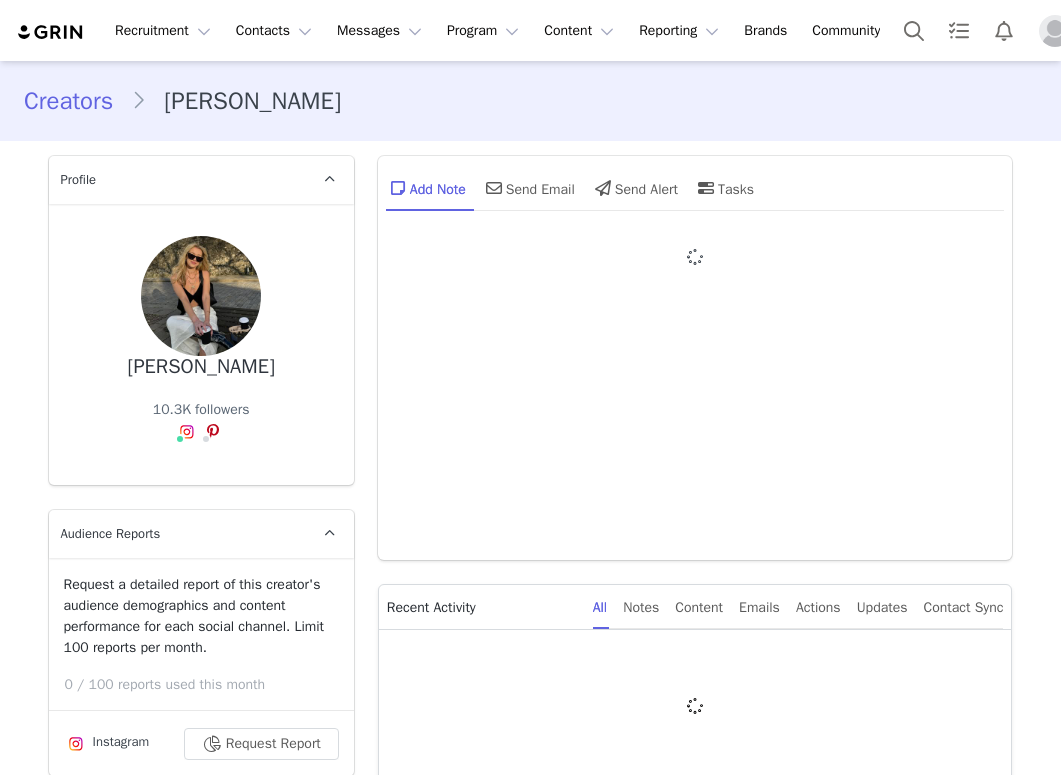 type on "+1 (United States)" 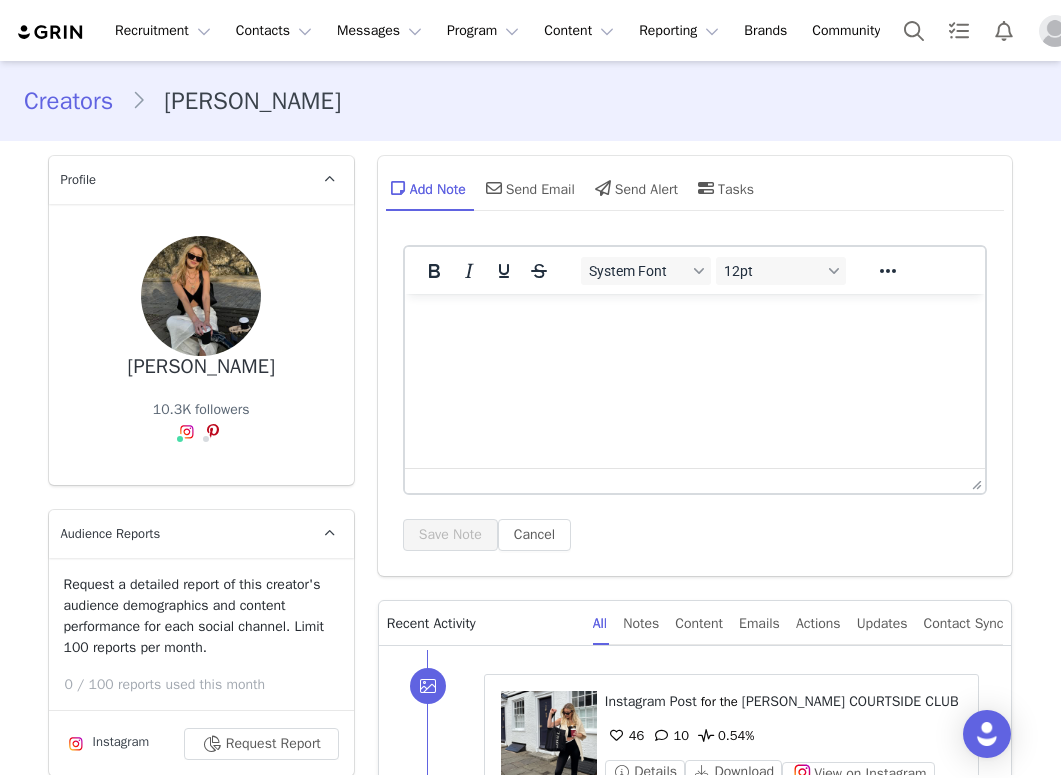 scroll, scrollTop: 0, scrollLeft: 0, axis: both 